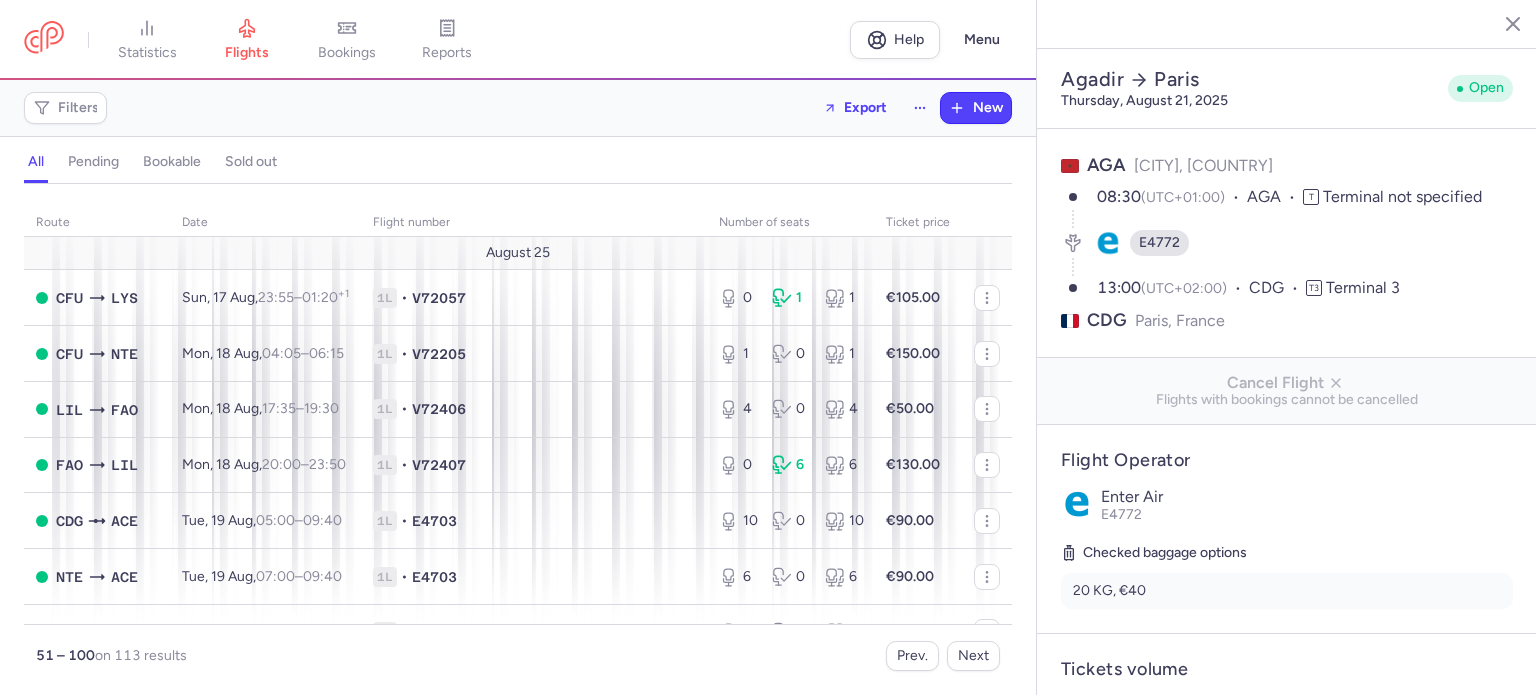 select on "days" 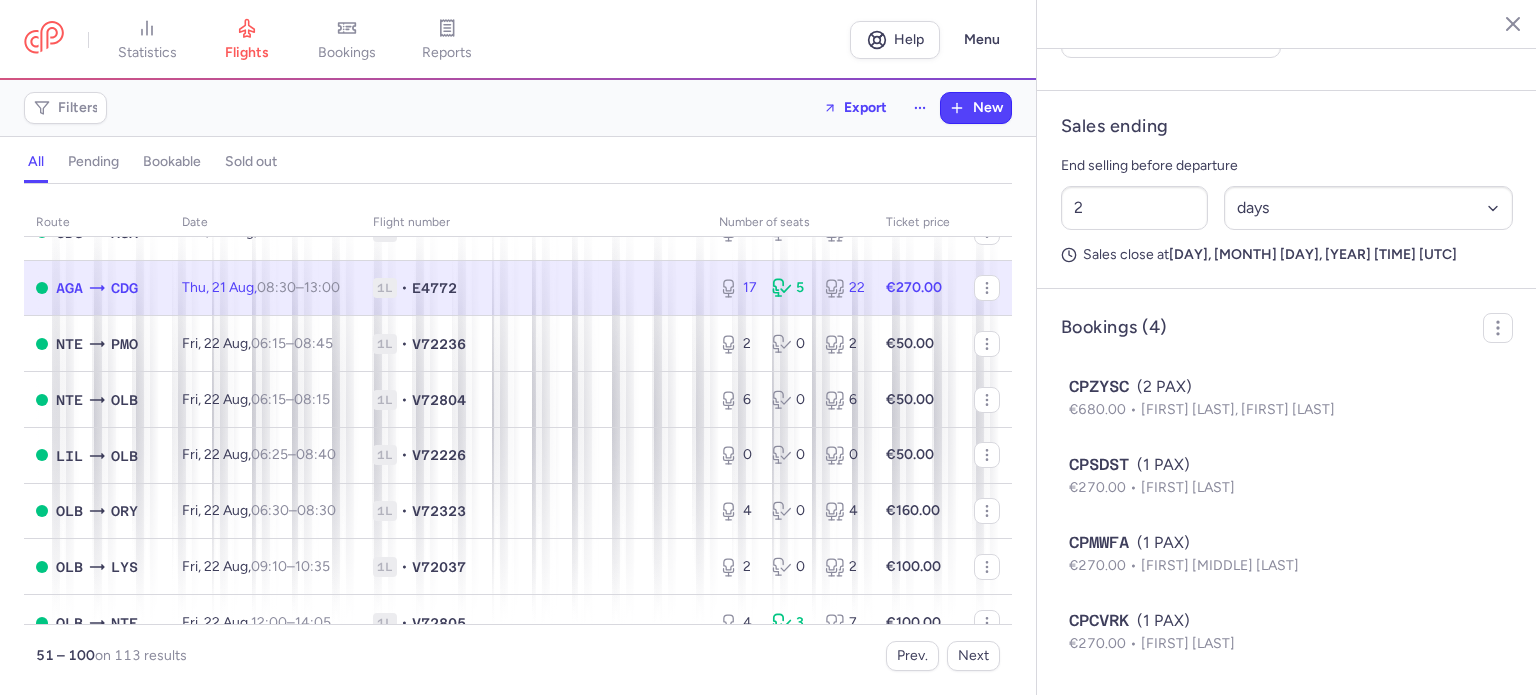 type 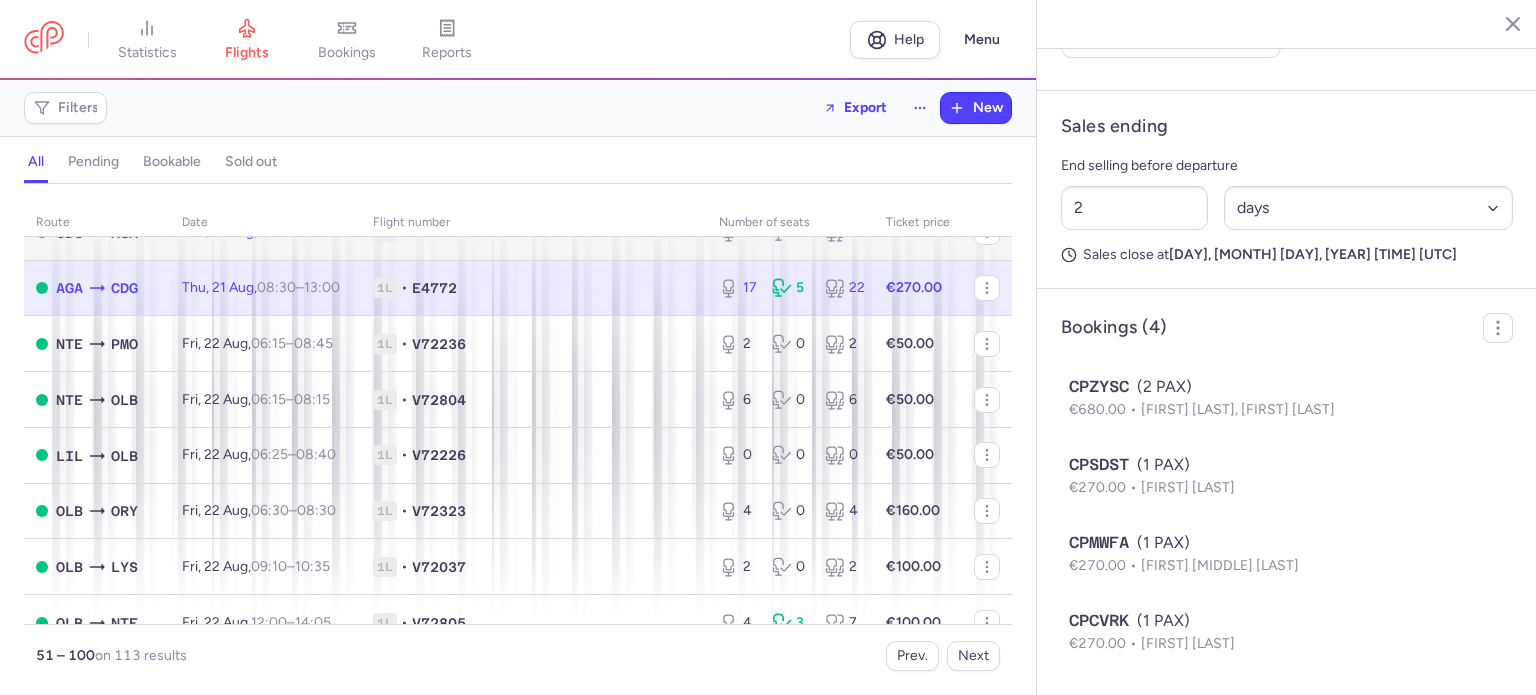 drag, startPoint x: 422, startPoint y: 247, endPoint x: 839, endPoint y: 291, distance: 419.3149 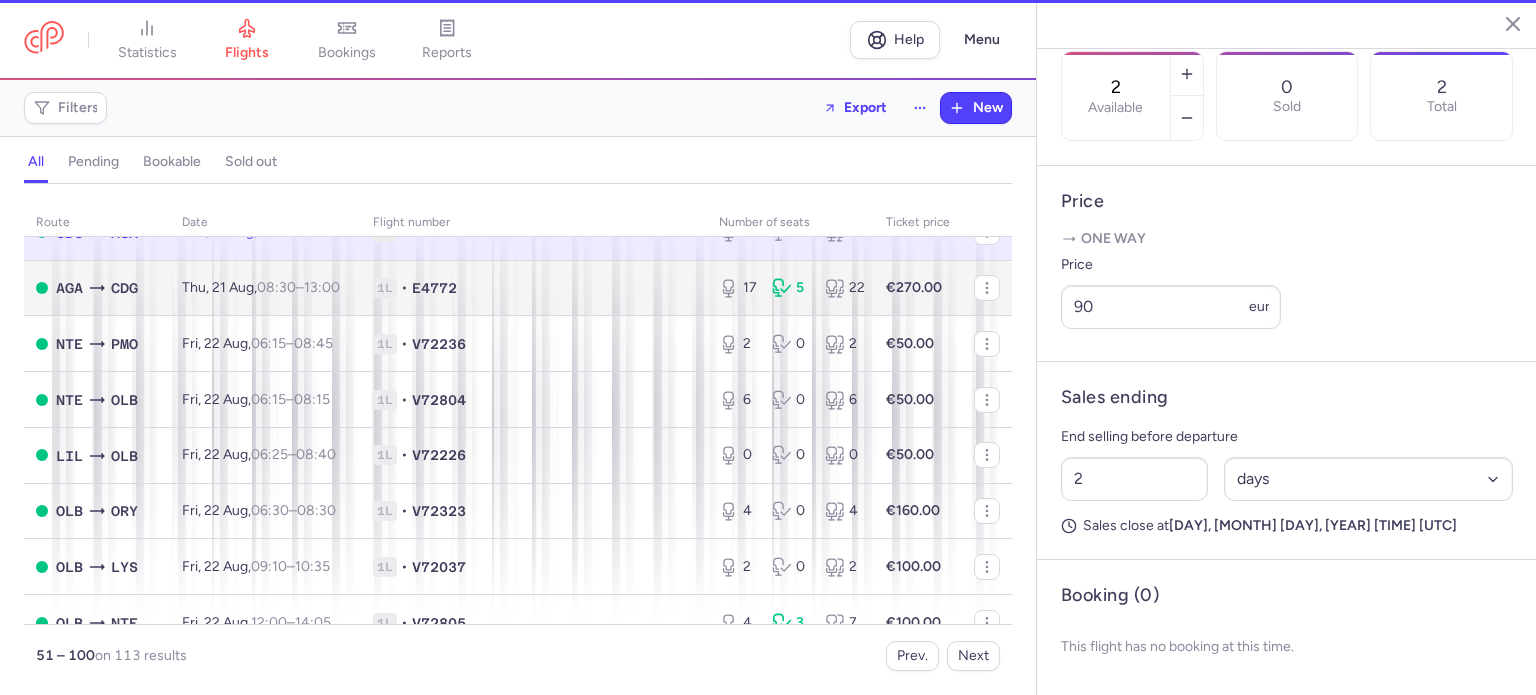scroll, scrollTop: 683, scrollLeft: 0, axis: vertical 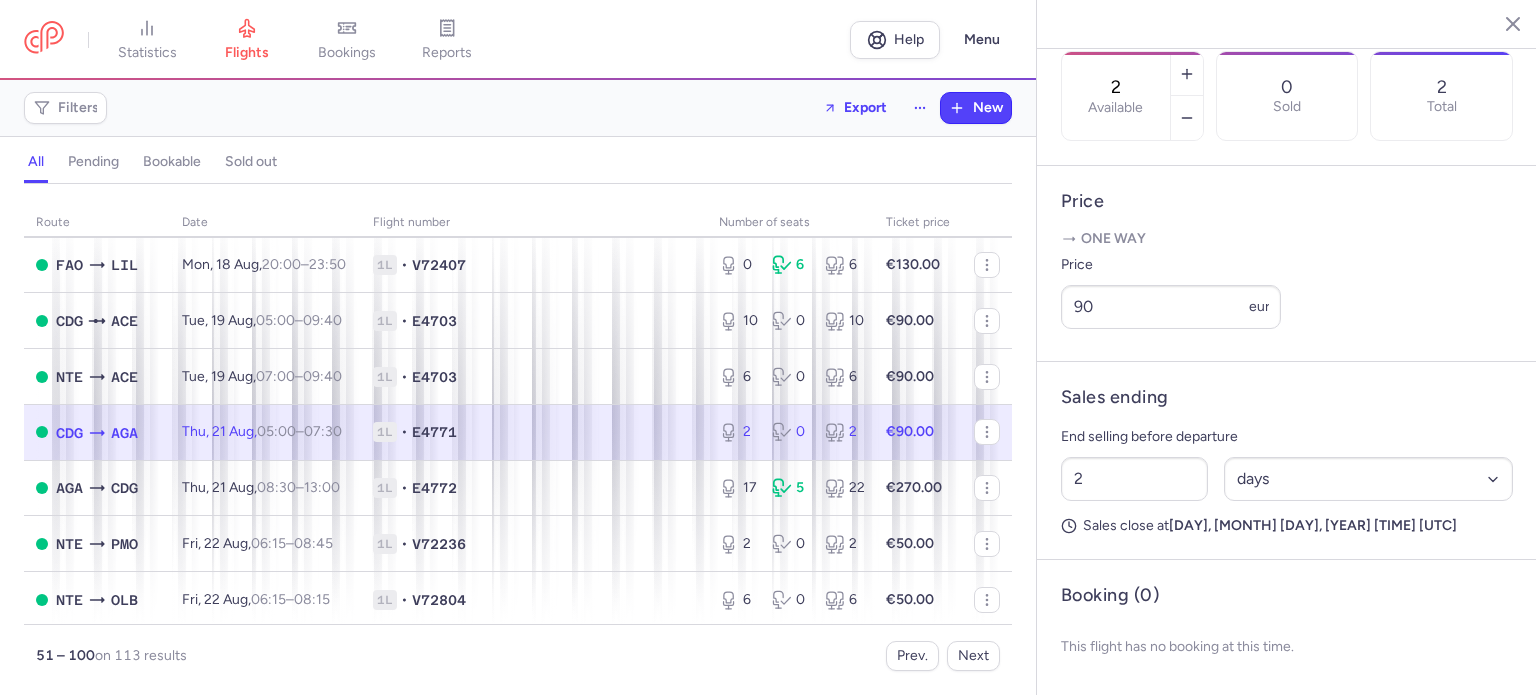 click 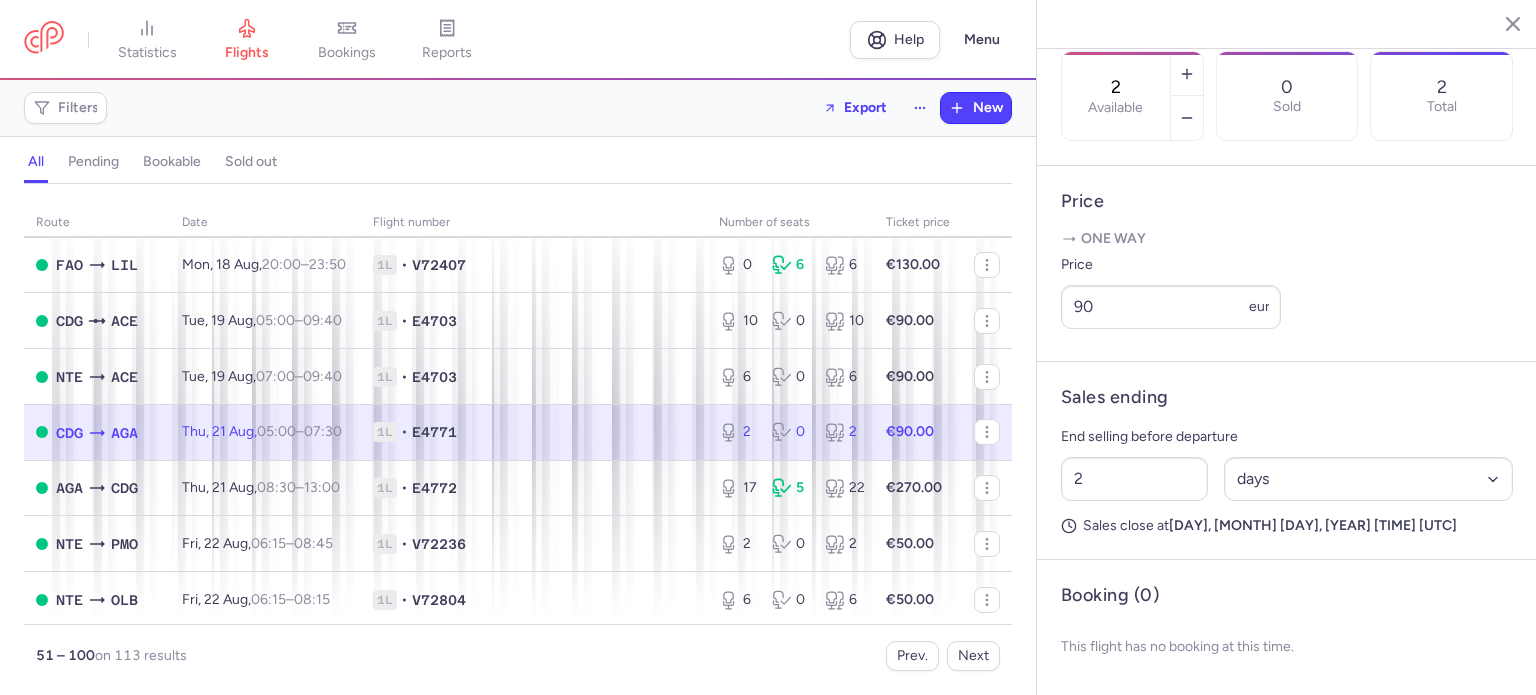 scroll, scrollTop: 483, scrollLeft: 0, axis: vertical 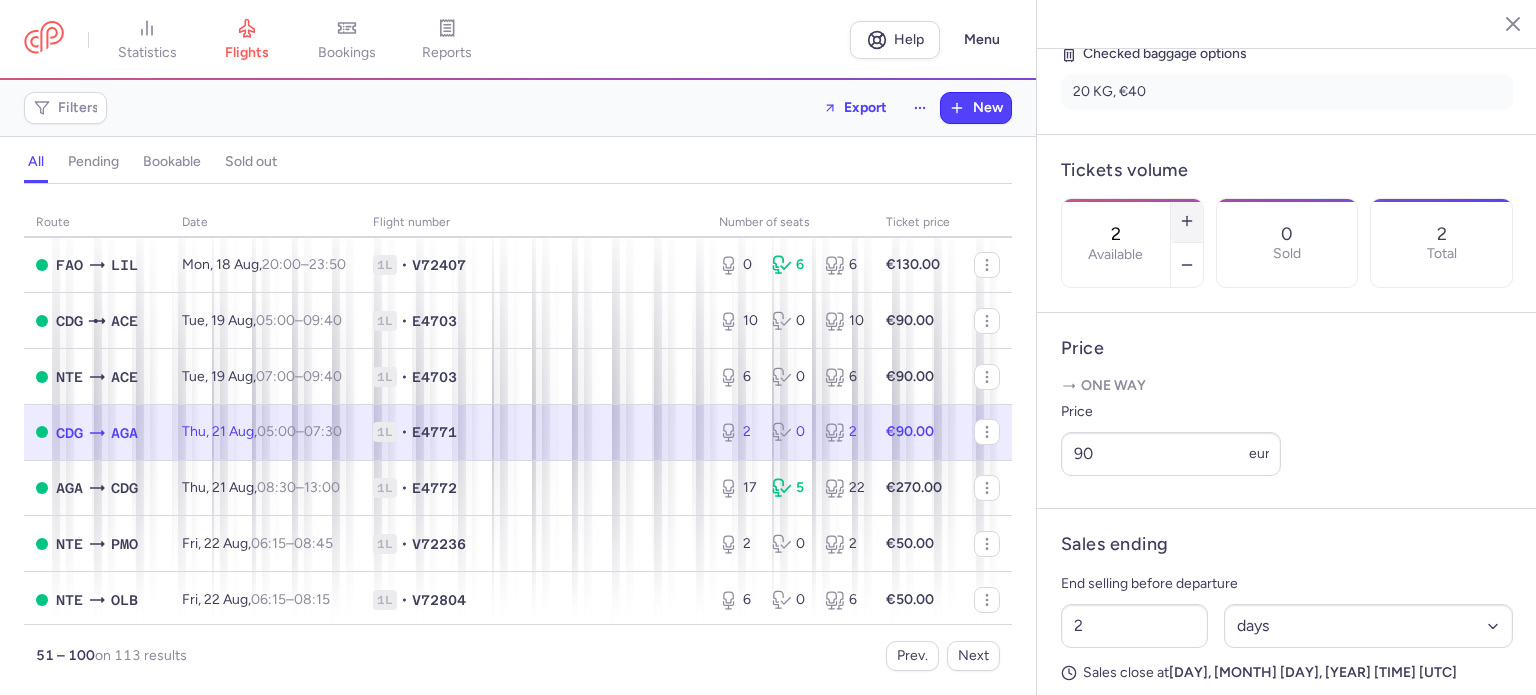 click at bounding box center (1187, 221) 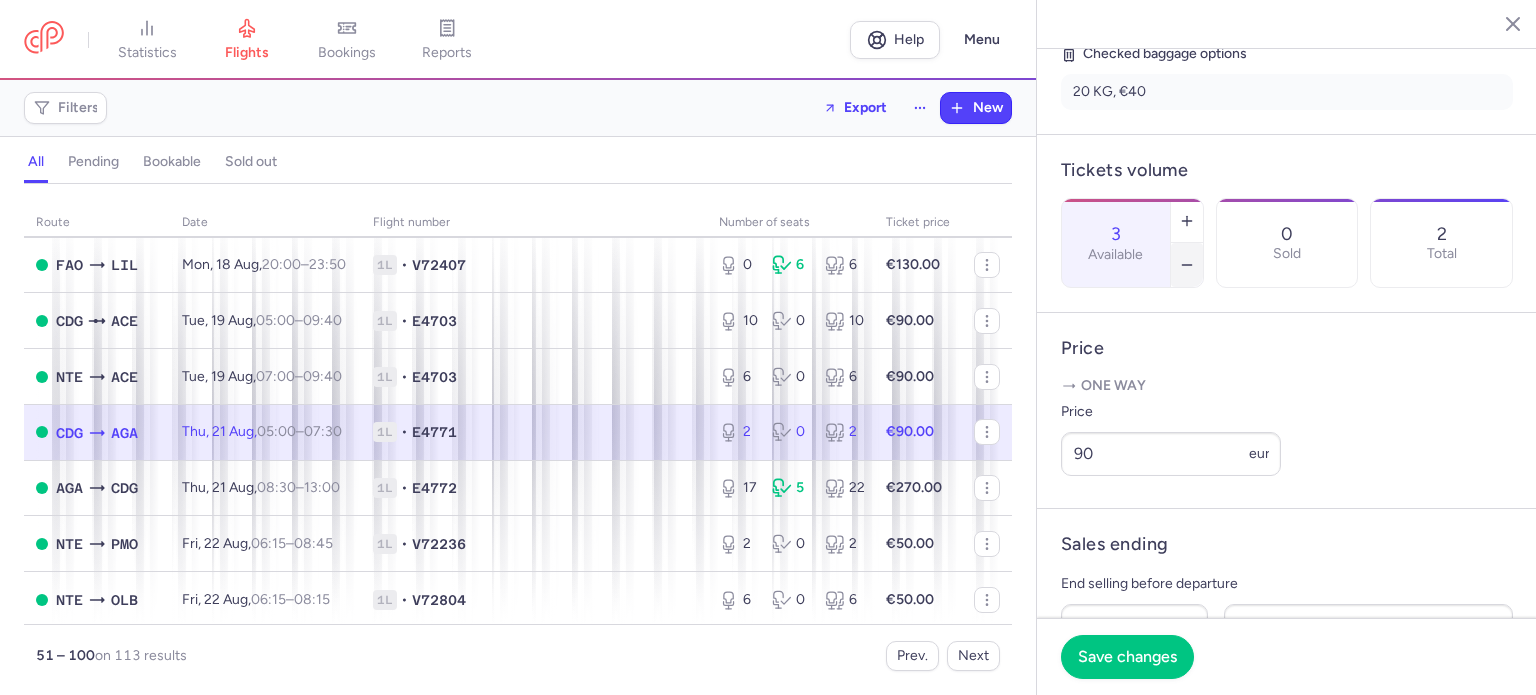 click 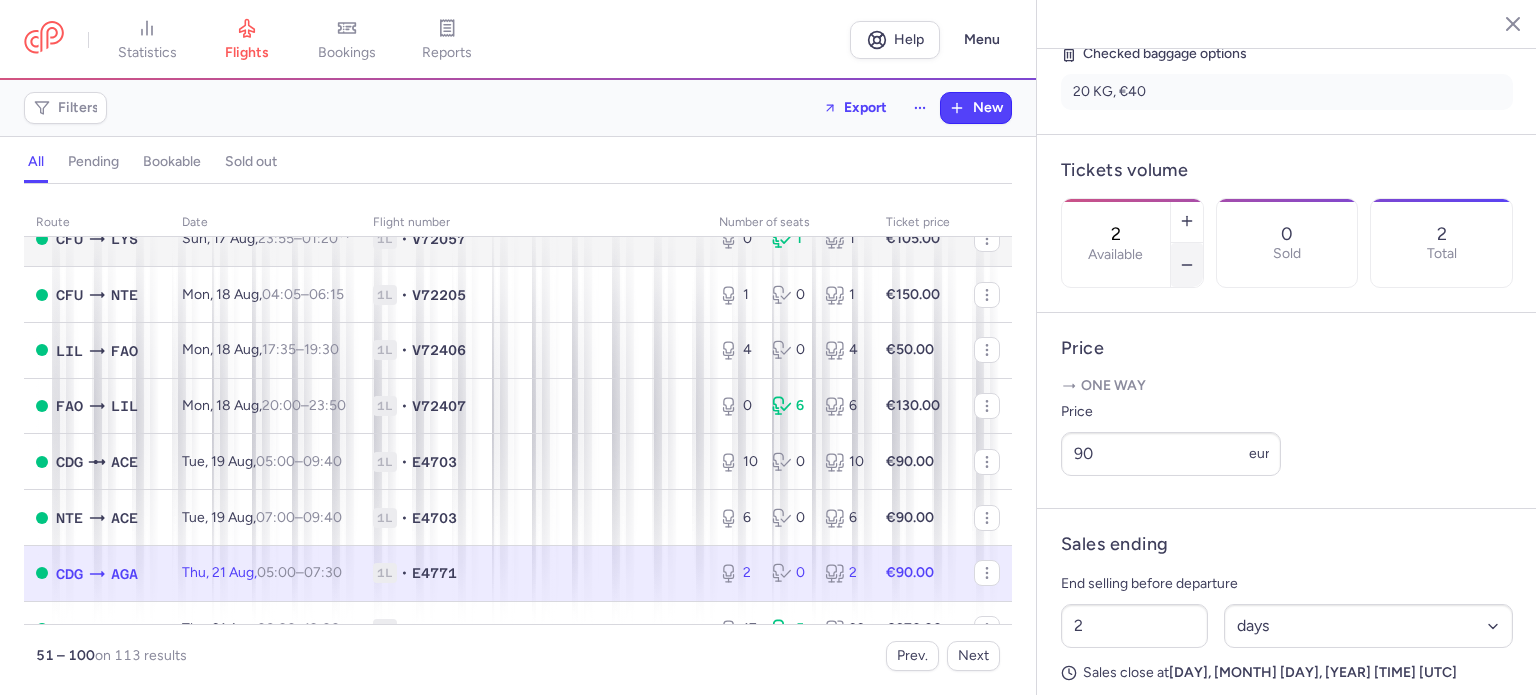 scroll, scrollTop: 0, scrollLeft: 0, axis: both 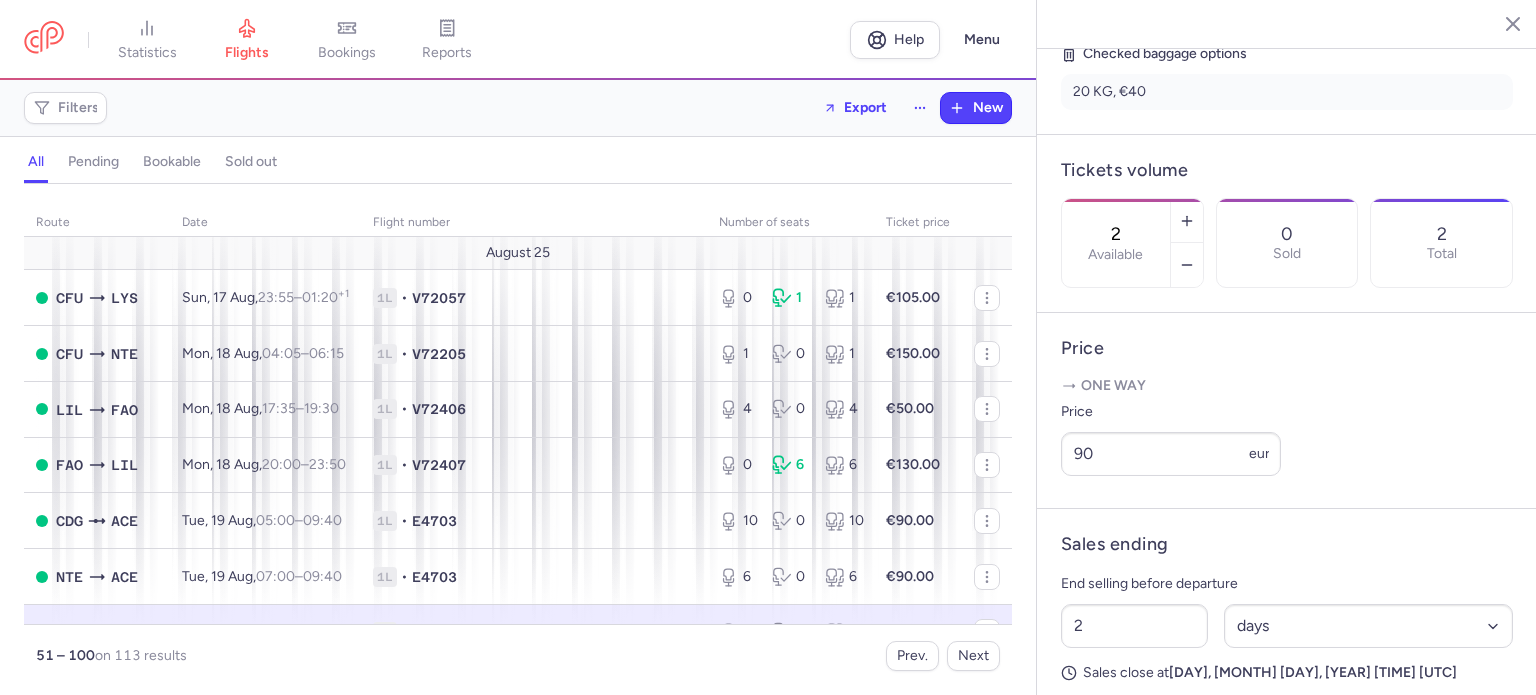drag, startPoint x: 868, startPoint y: 656, endPoint x: 884, endPoint y: 655, distance: 16.03122 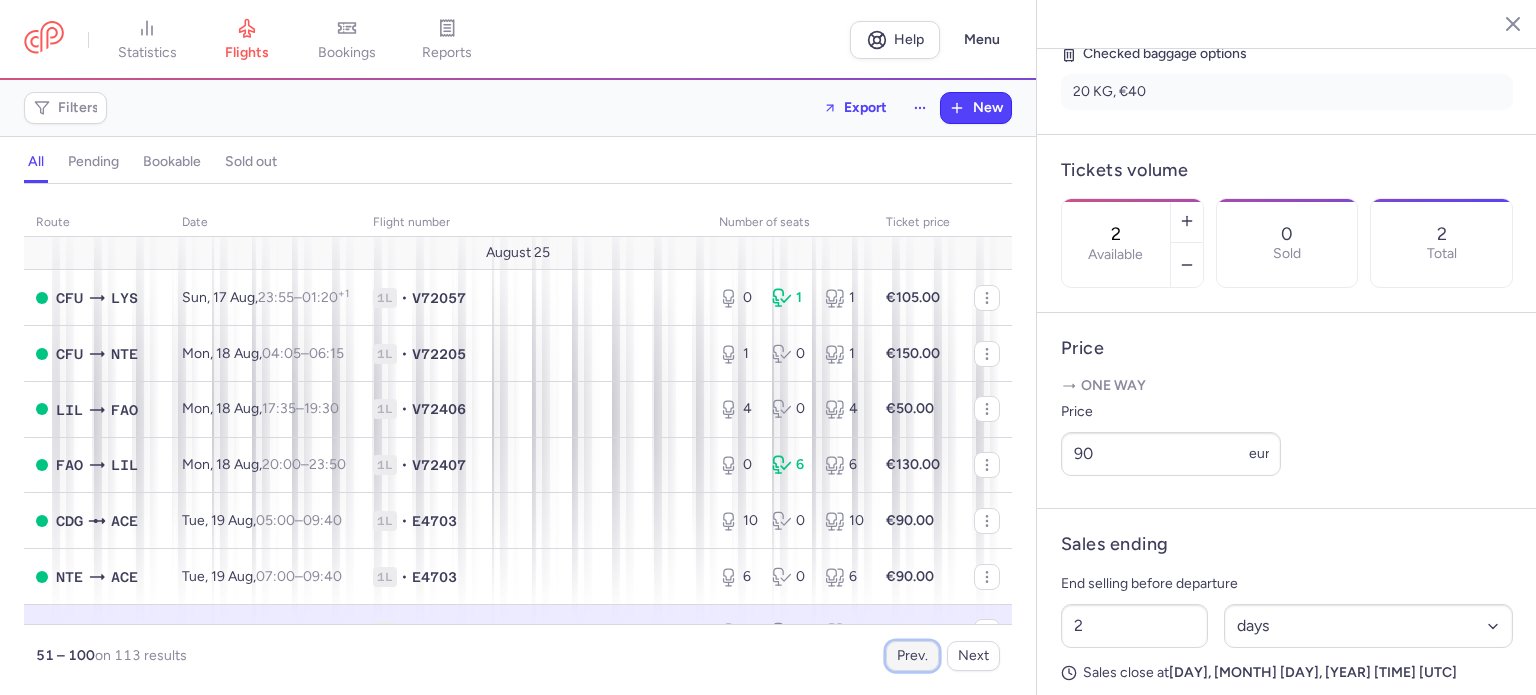 click on "Prev." at bounding box center (912, 656) 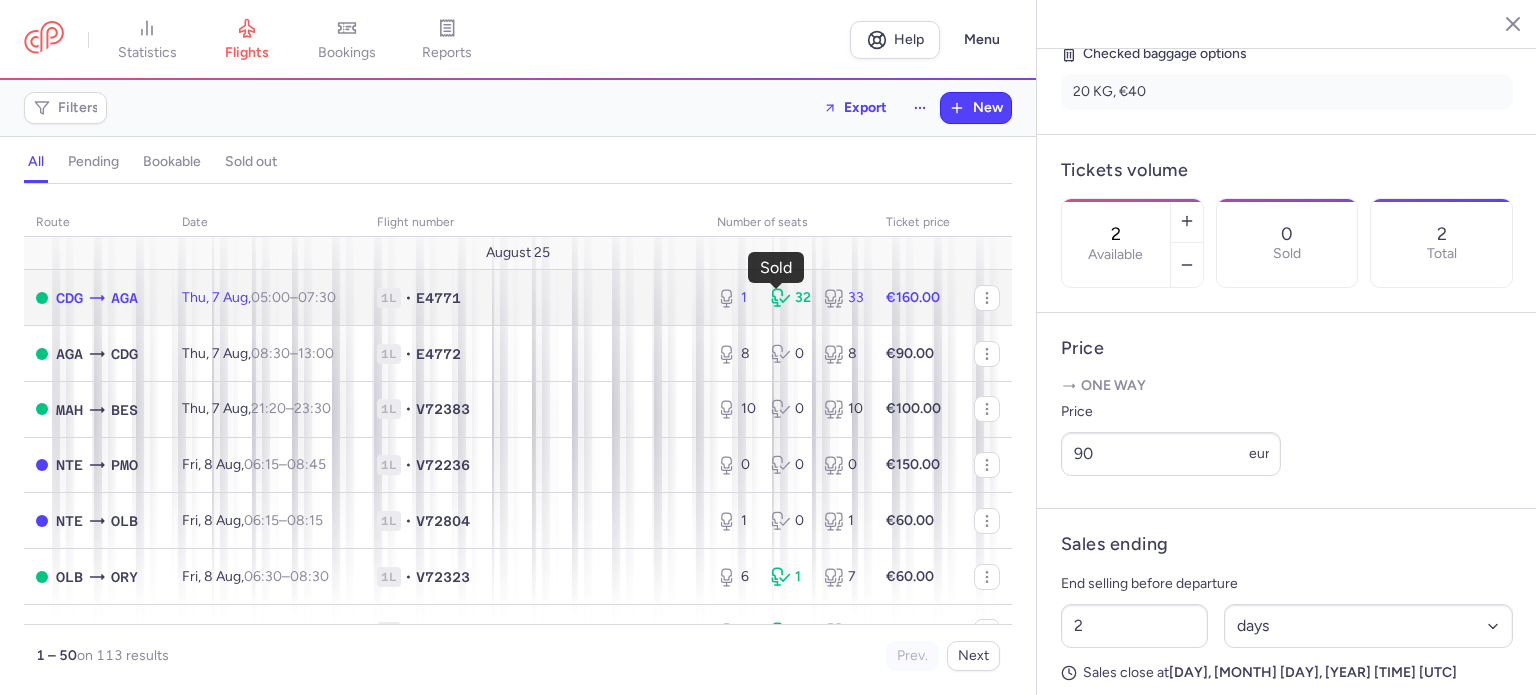 click 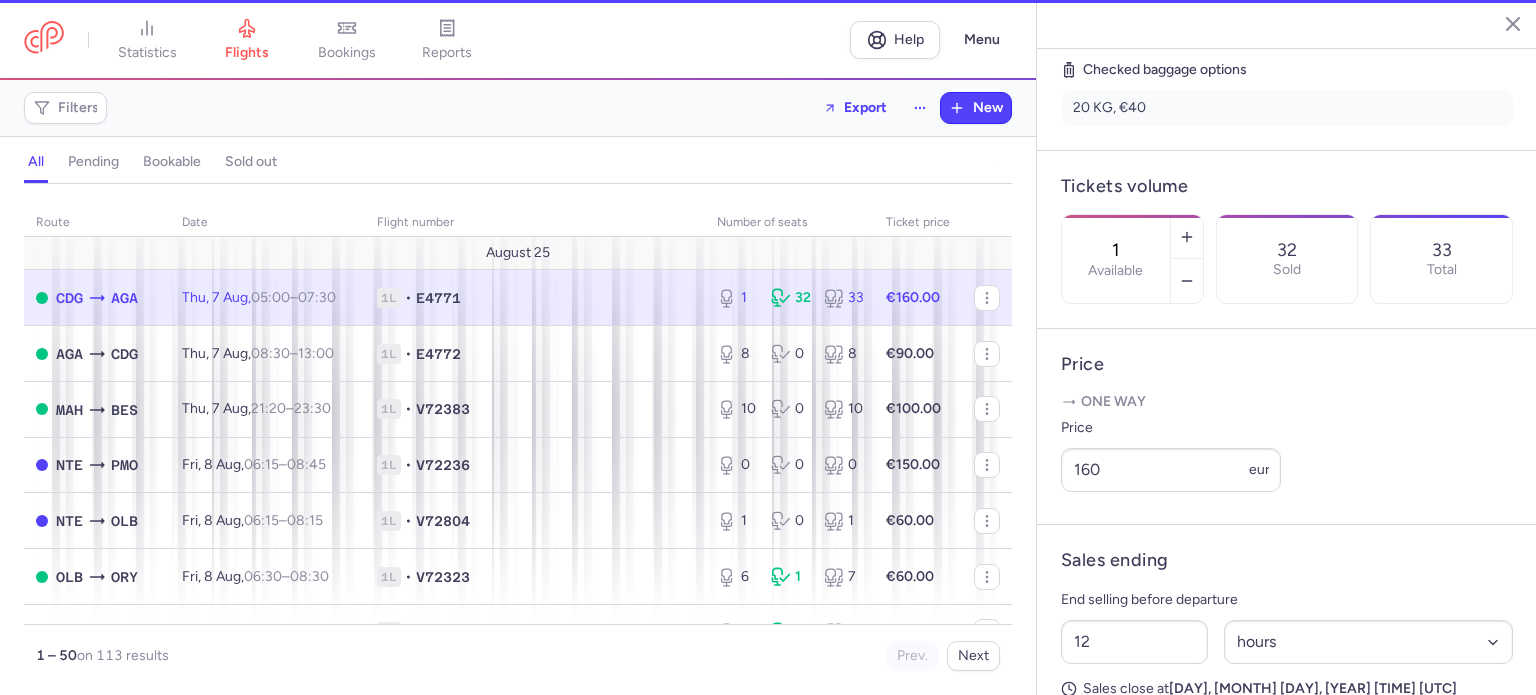 scroll, scrollTop: 499, scrollLeft: 0, axis: vertical 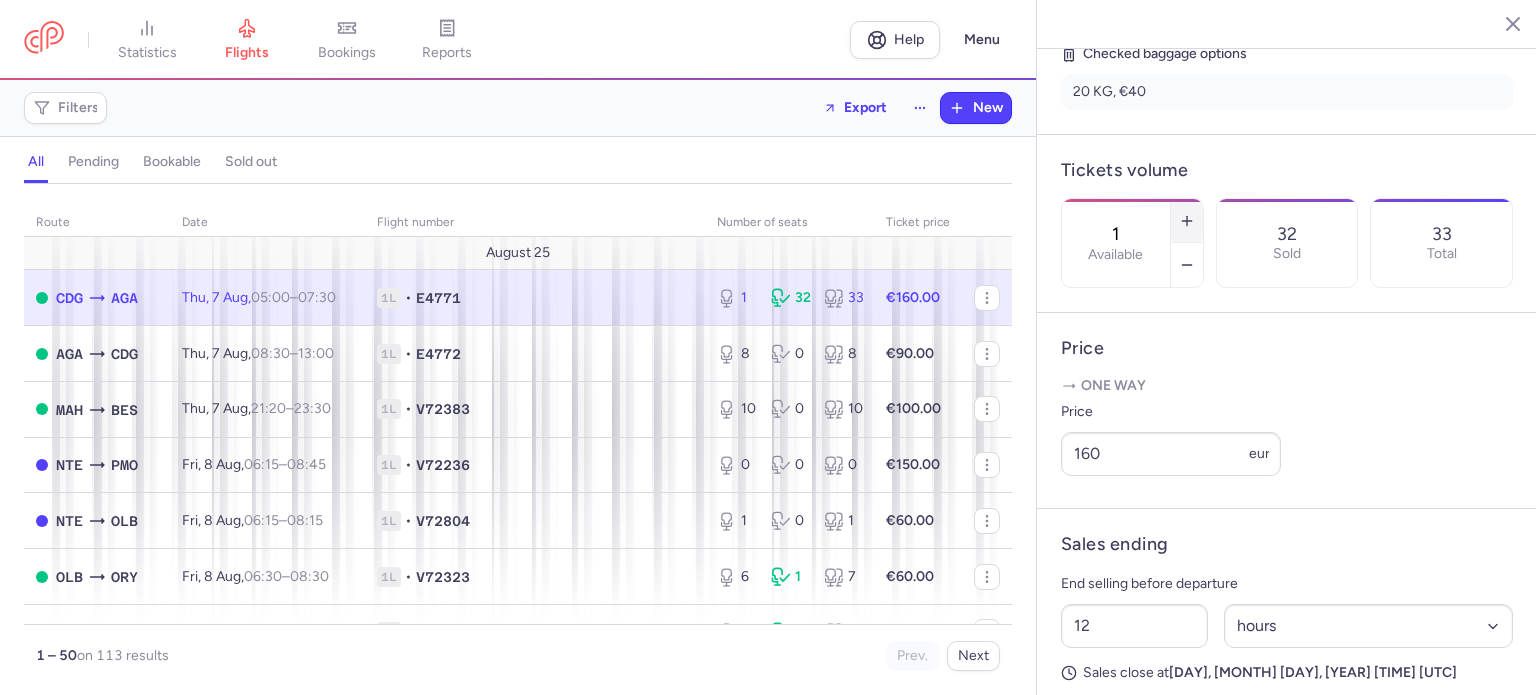 click at bounding box center (1187, 221) 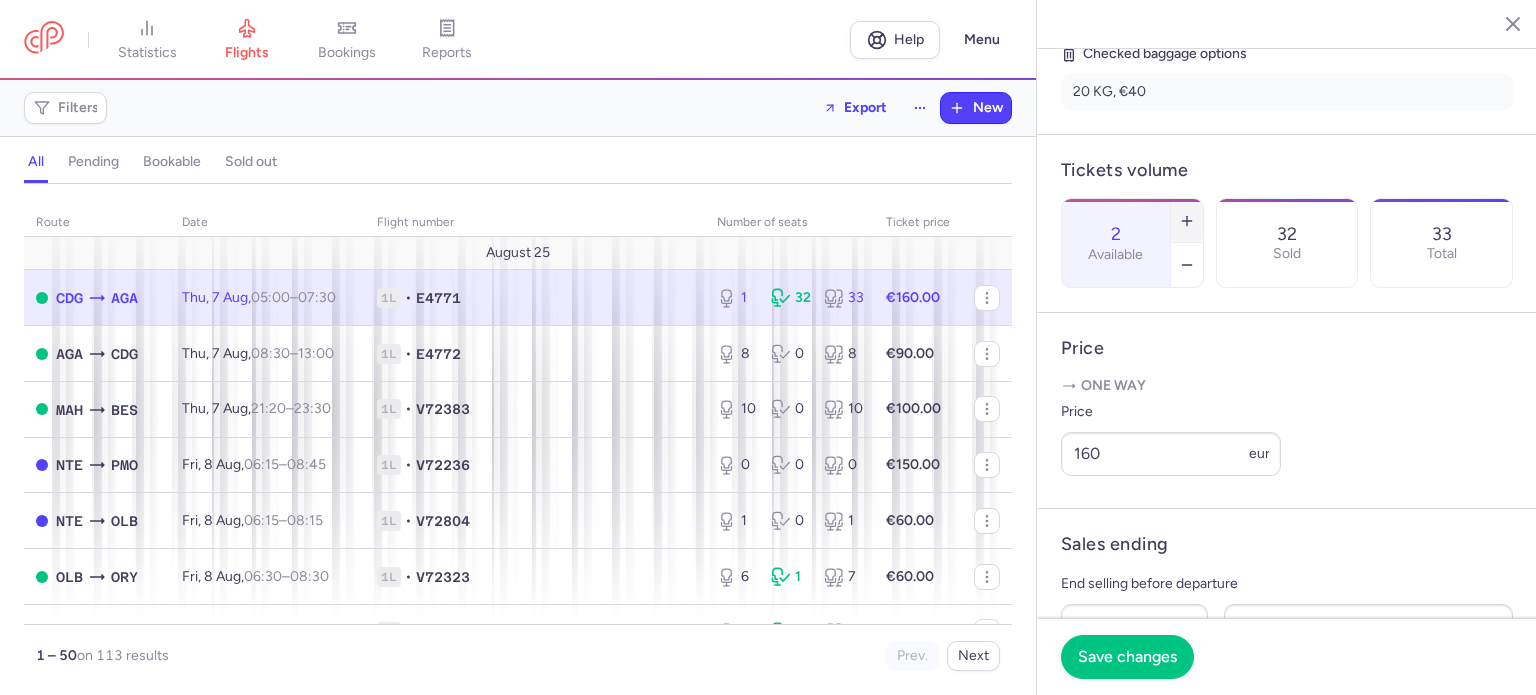click at bounding box center [1187, 221] 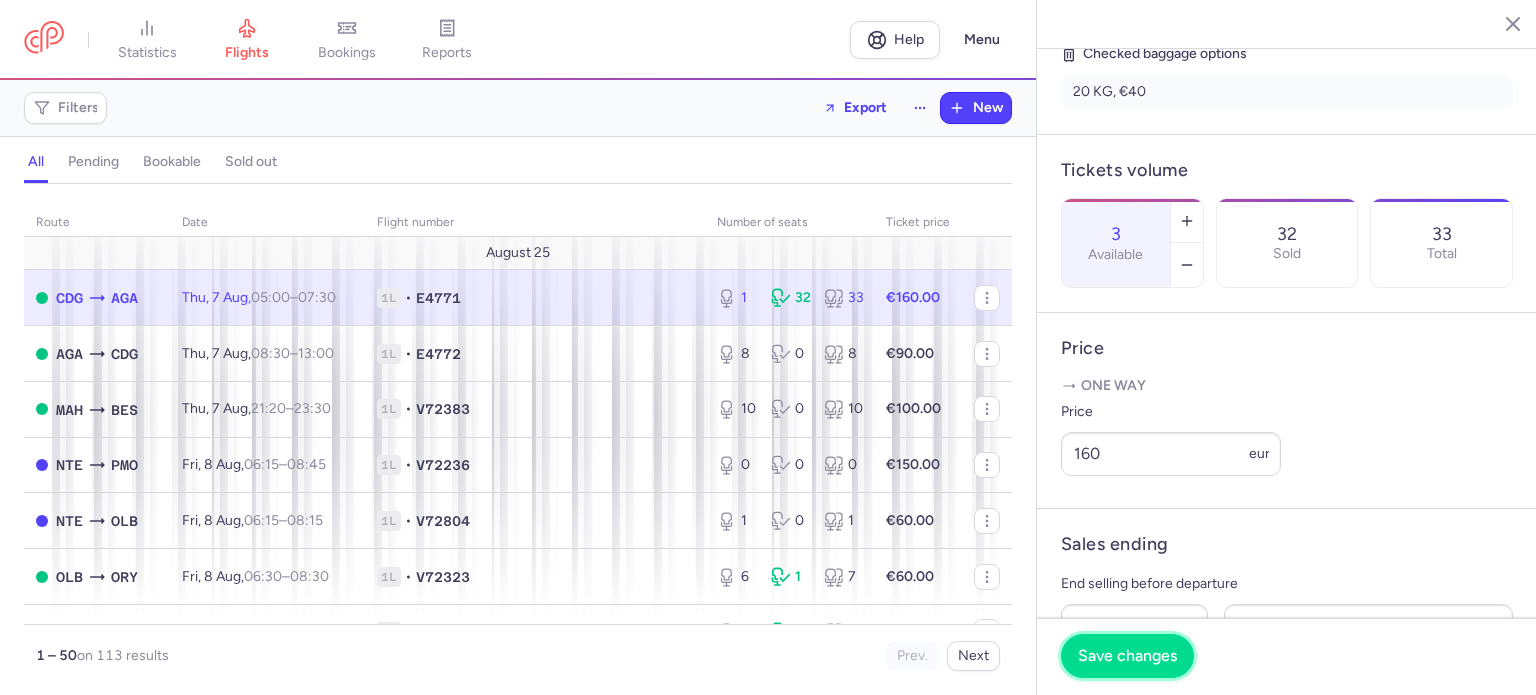 click on "Save changes" at bounding box center (1127, 656) 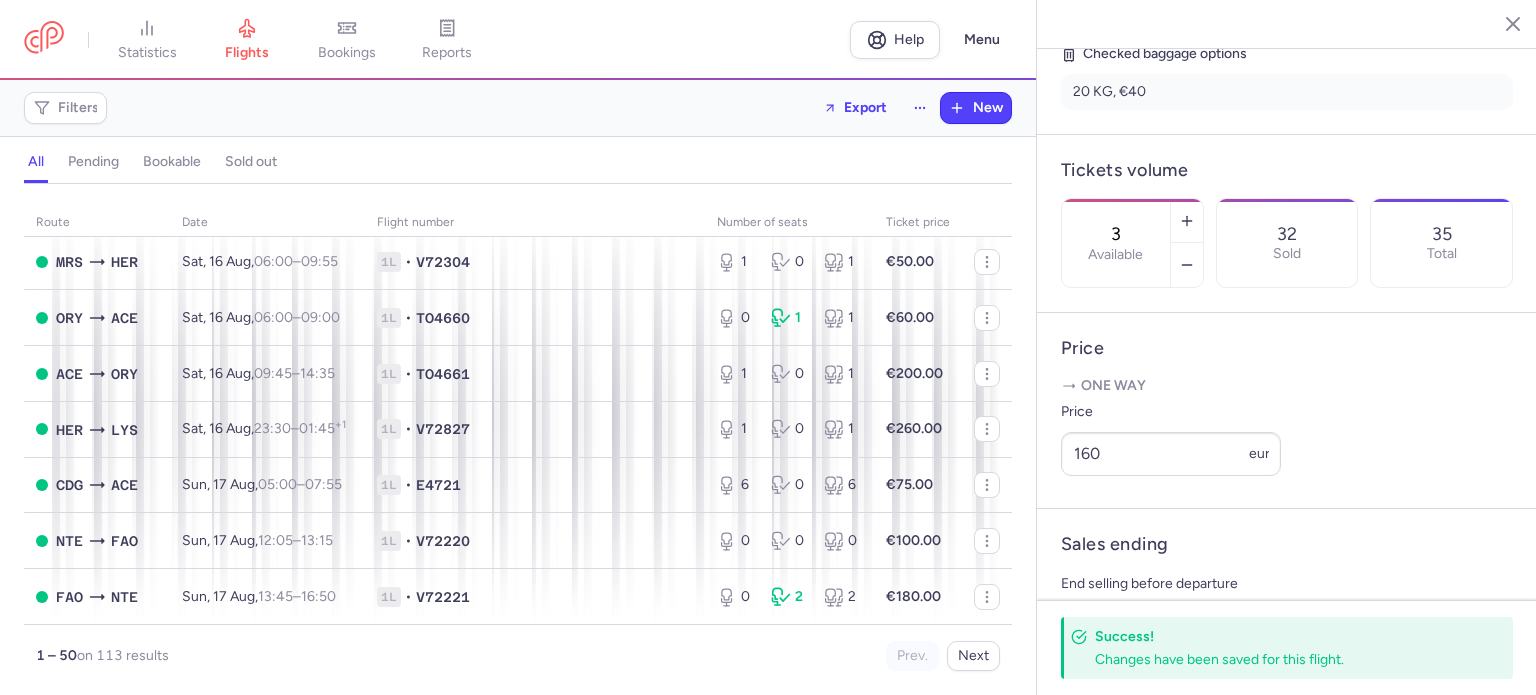 scroll, scrollTop: 2496, scrollLeft: 0, axis: vertical 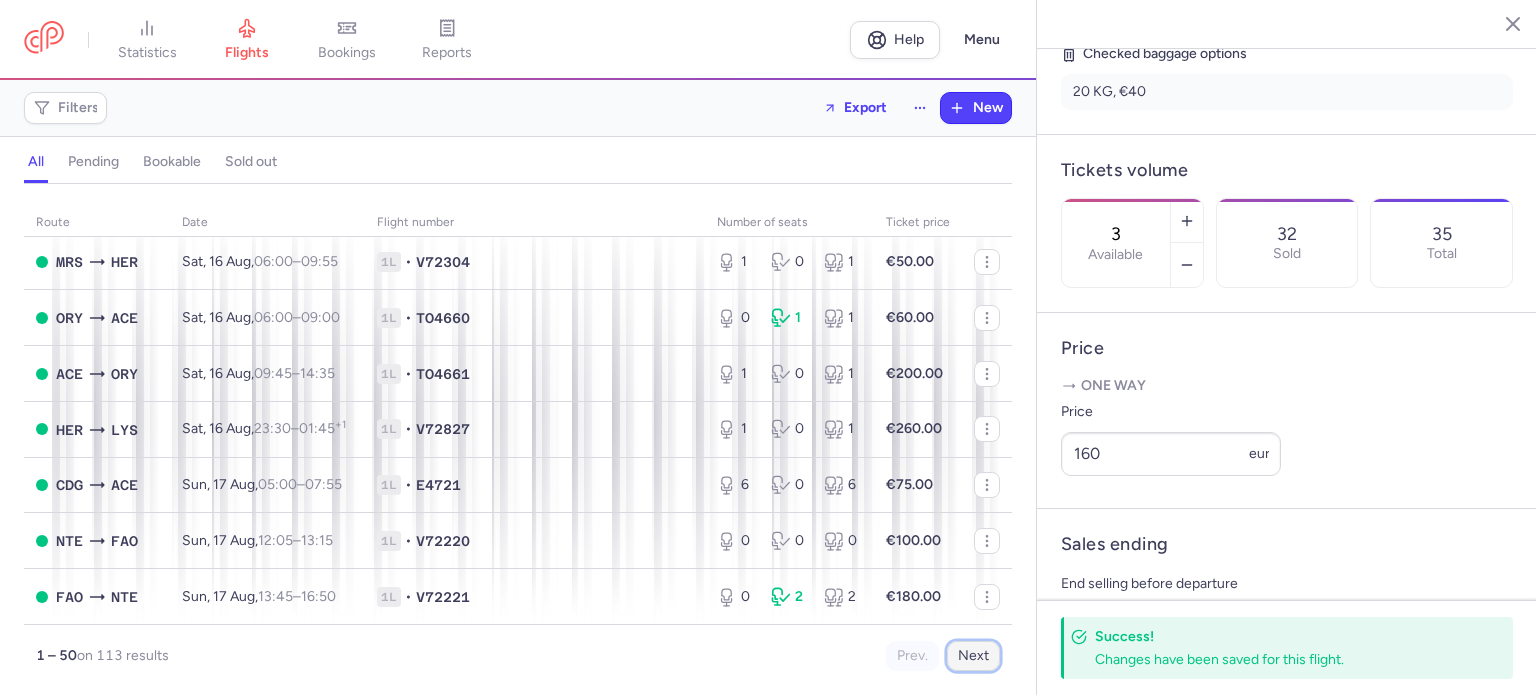 click on "Next" at bounding box center (973, 656) 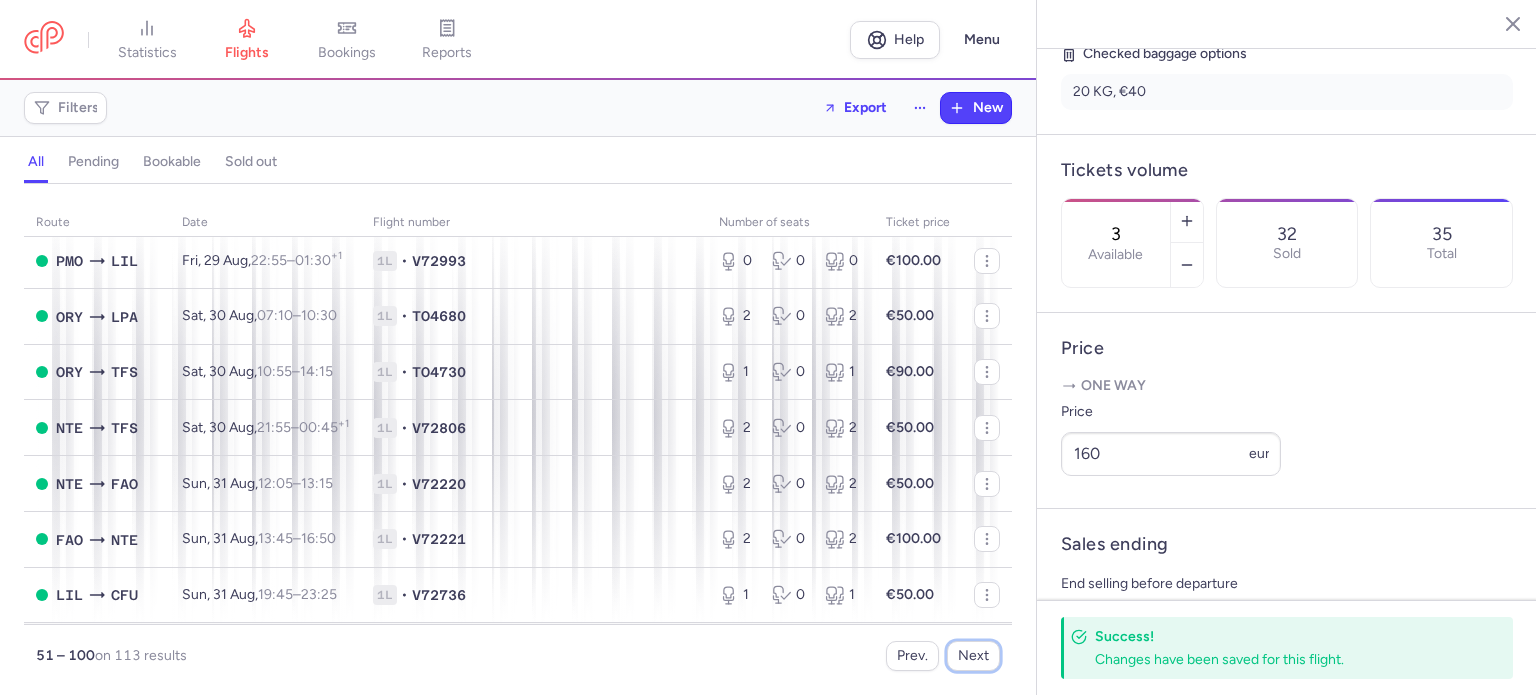 scroll, scrollTop: 2529, scrollLeft: 0, axis: vertical 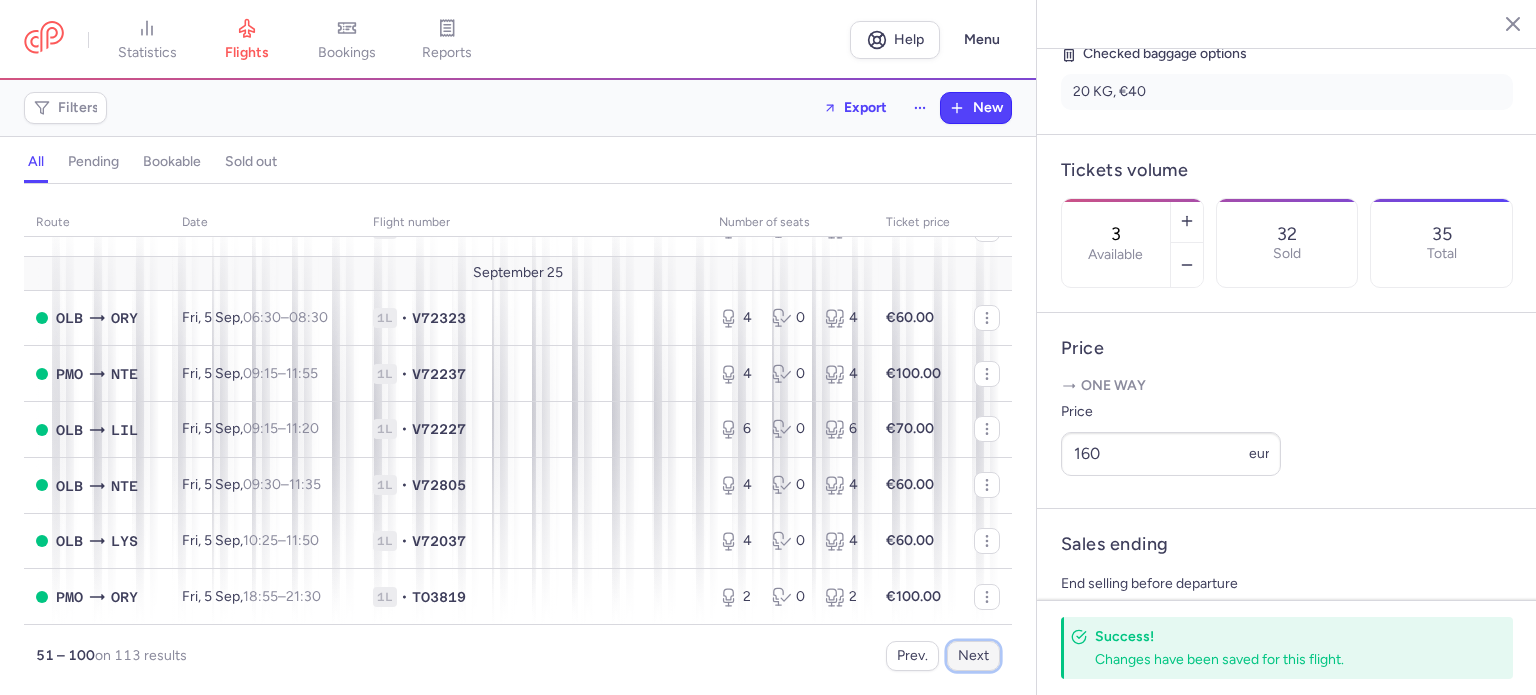 click on "Next" at bounding box center [973, 656] 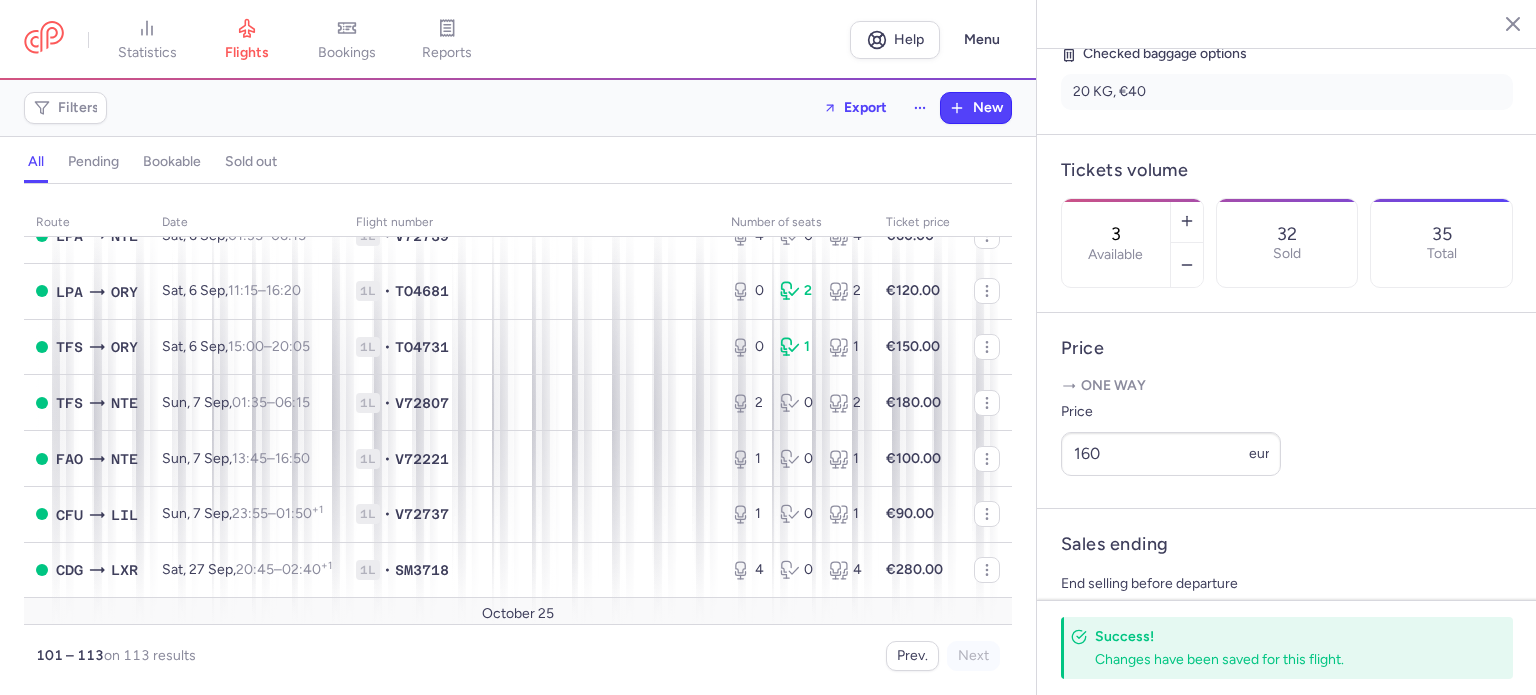 scroll, scrollTop: 0, scrollLeft: 0, axis: both 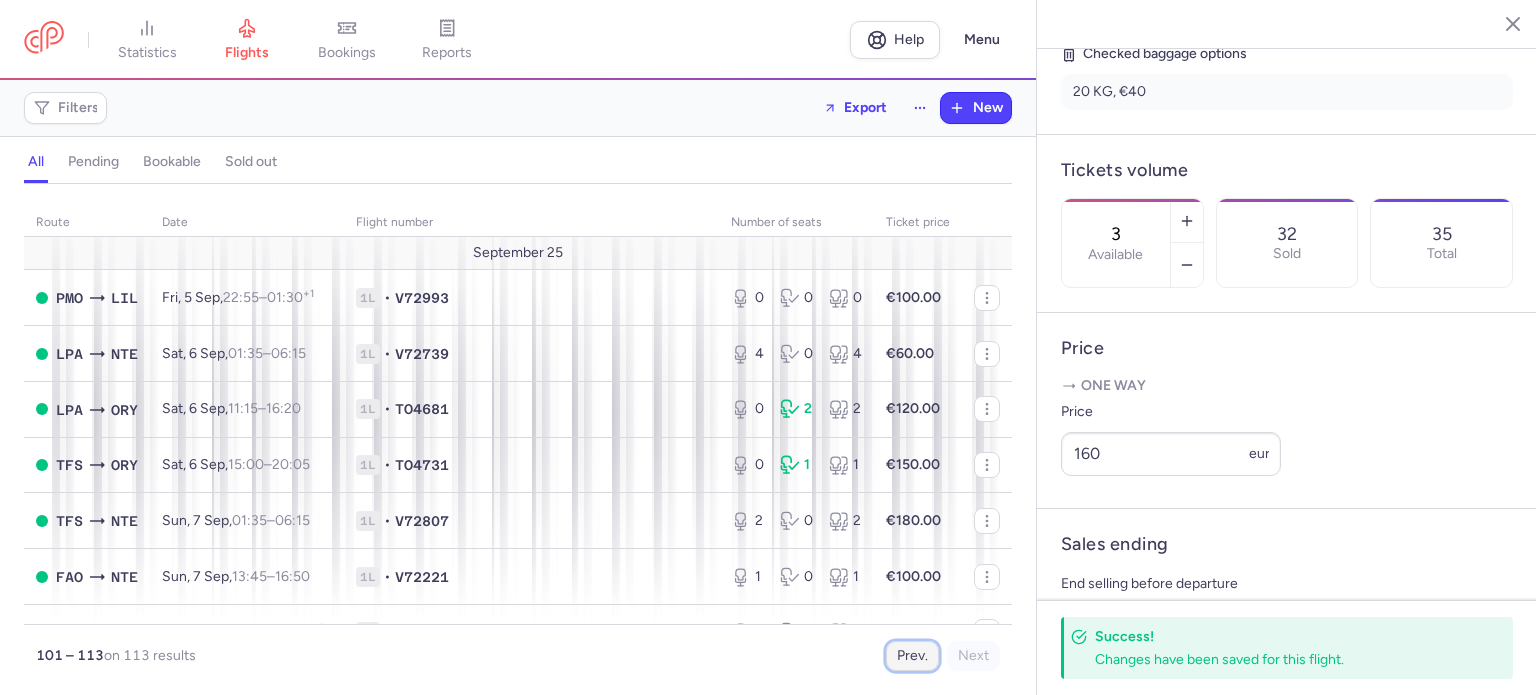 click on "Prev." at bounding box center [912, 656] 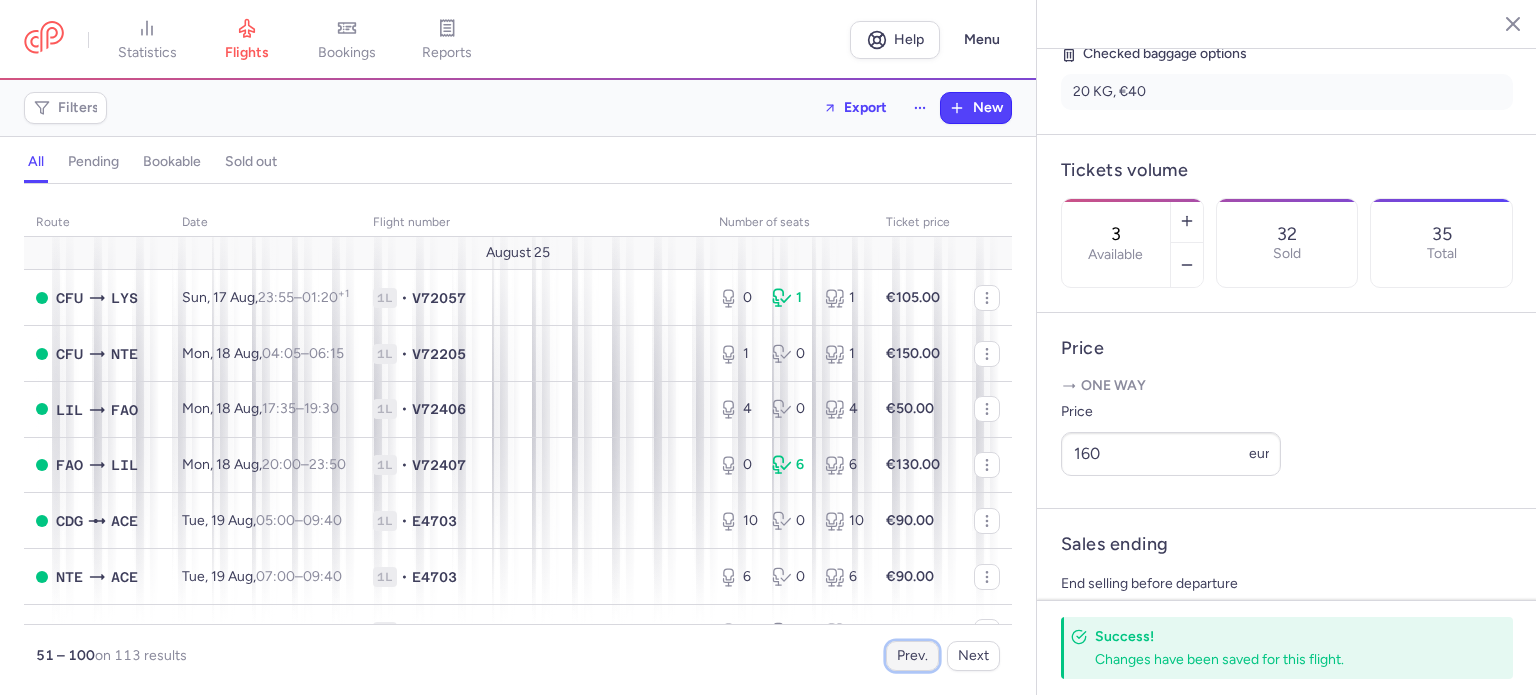 click on "Prev." at bounding box center (912, 656) 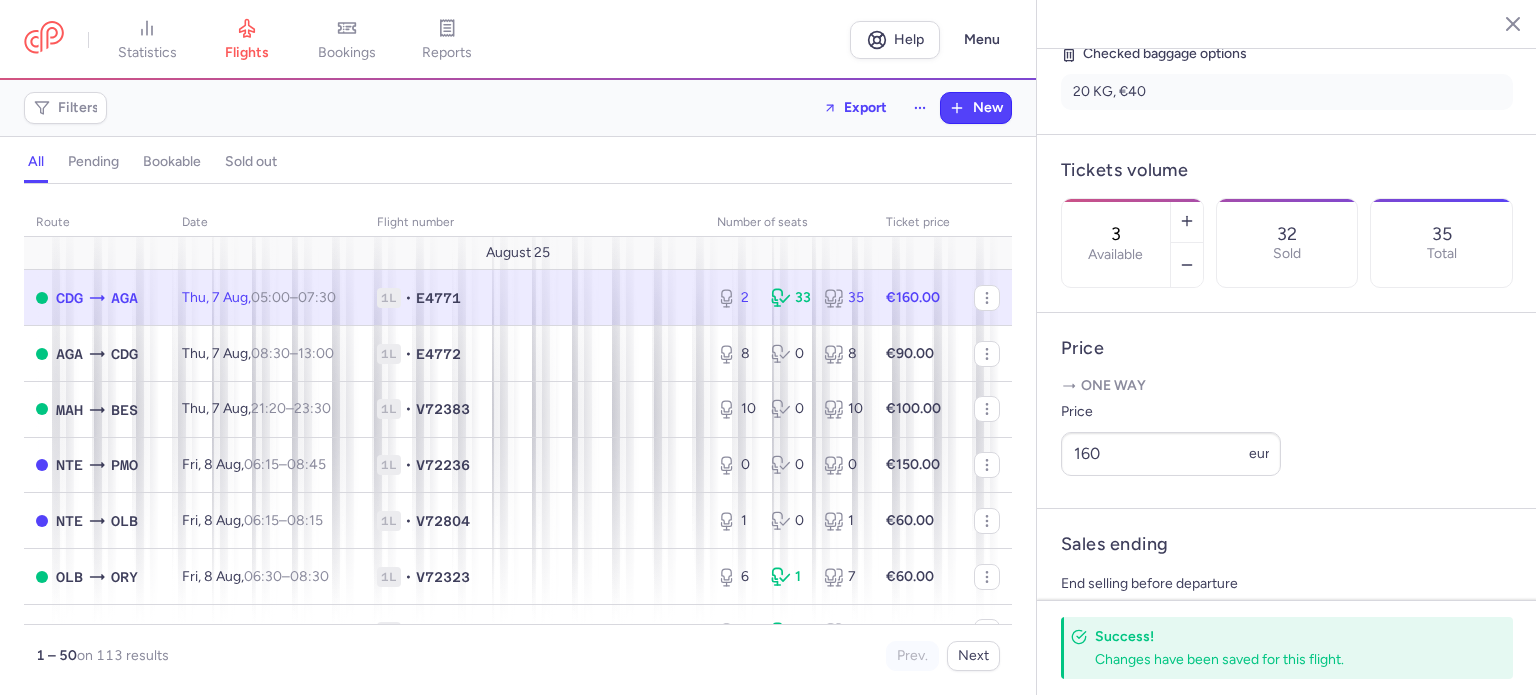 click on "Thu, 7 Aug,  05:00  –  07:30  +0" 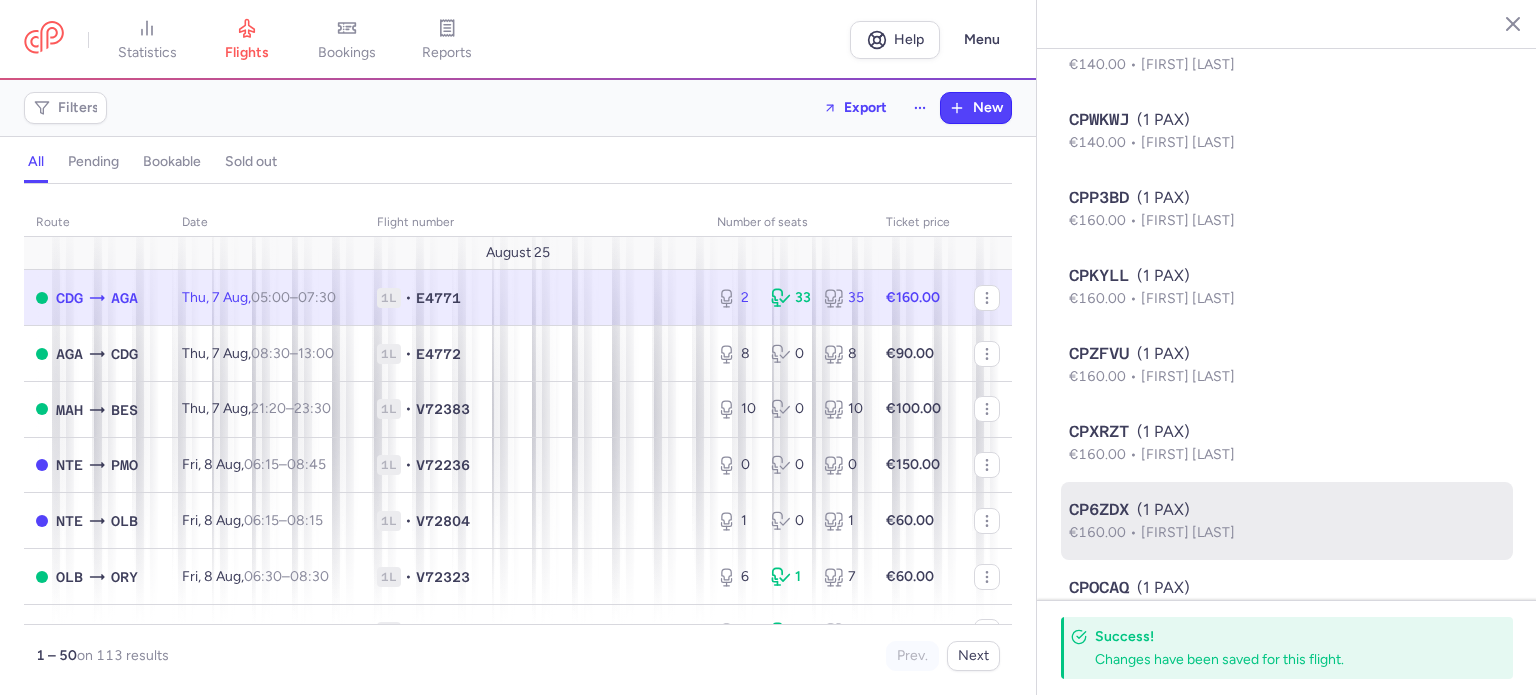 scroll, scrollTop: 2546, scrollLeft: 0, axis: vertical 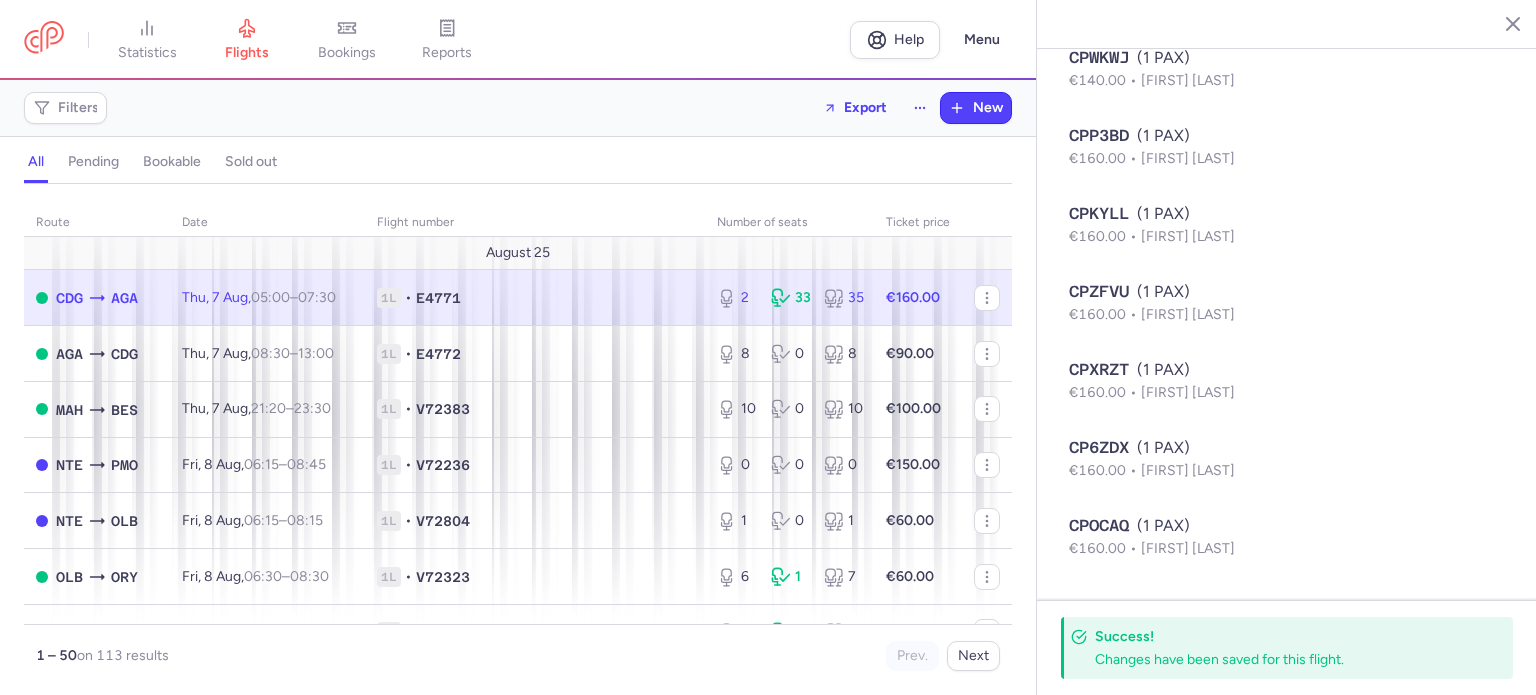 click on "33" at bounding box center [790, 298] 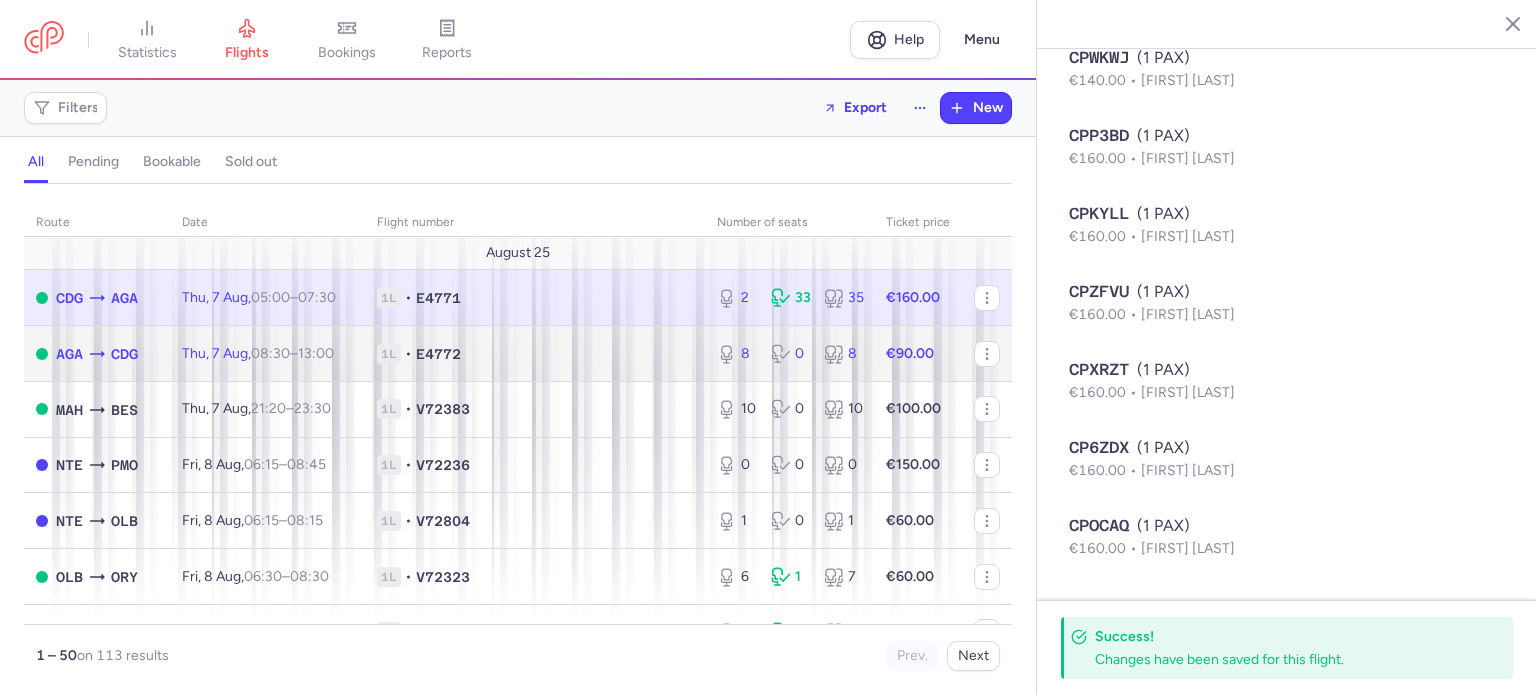 click on "1L • E4772" 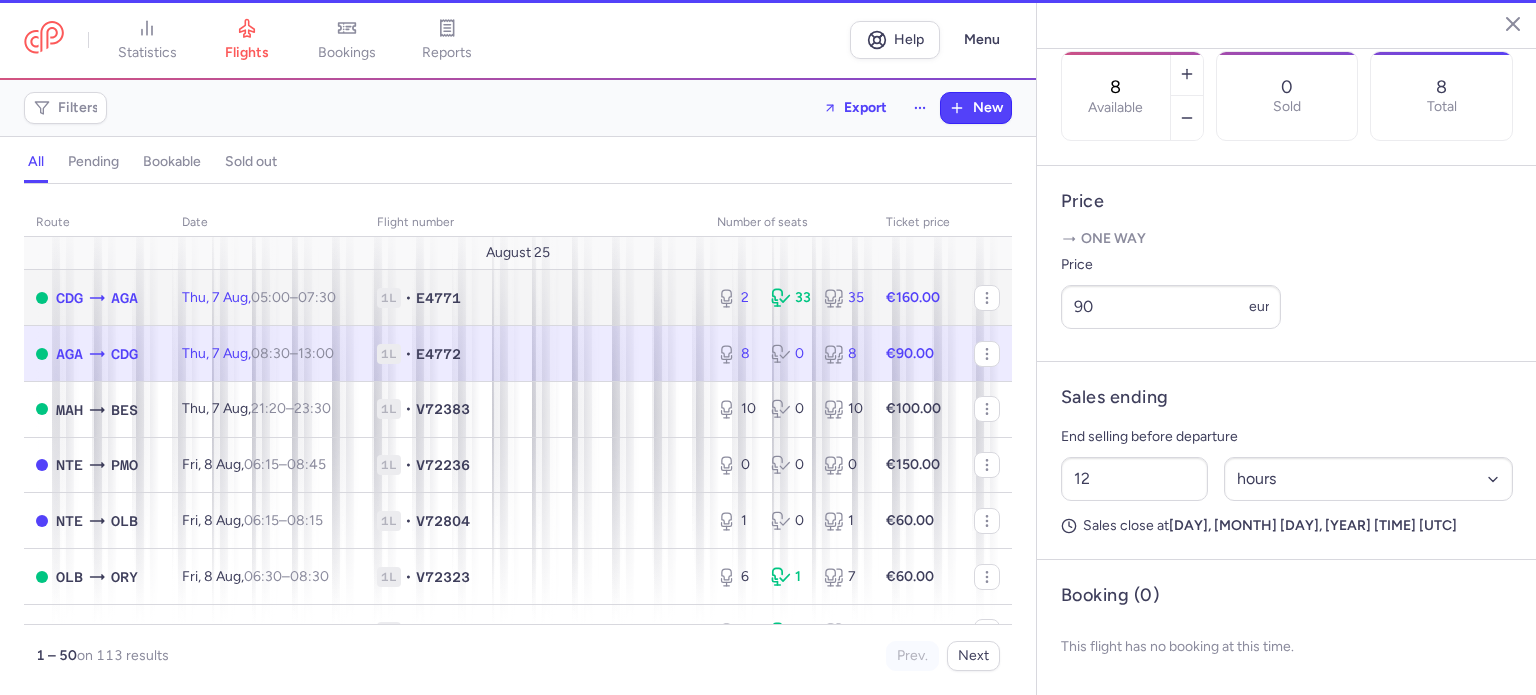 click on "1L • E4771" 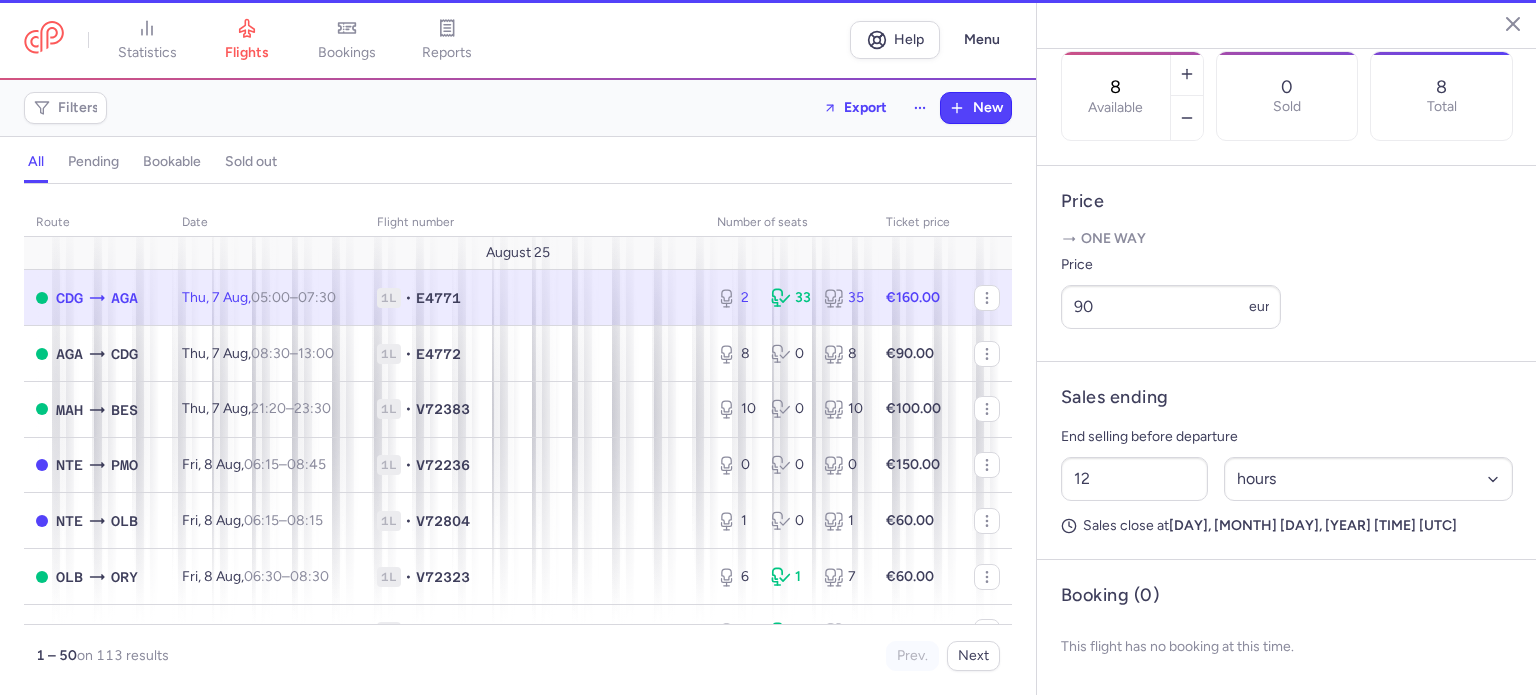 type on "2" 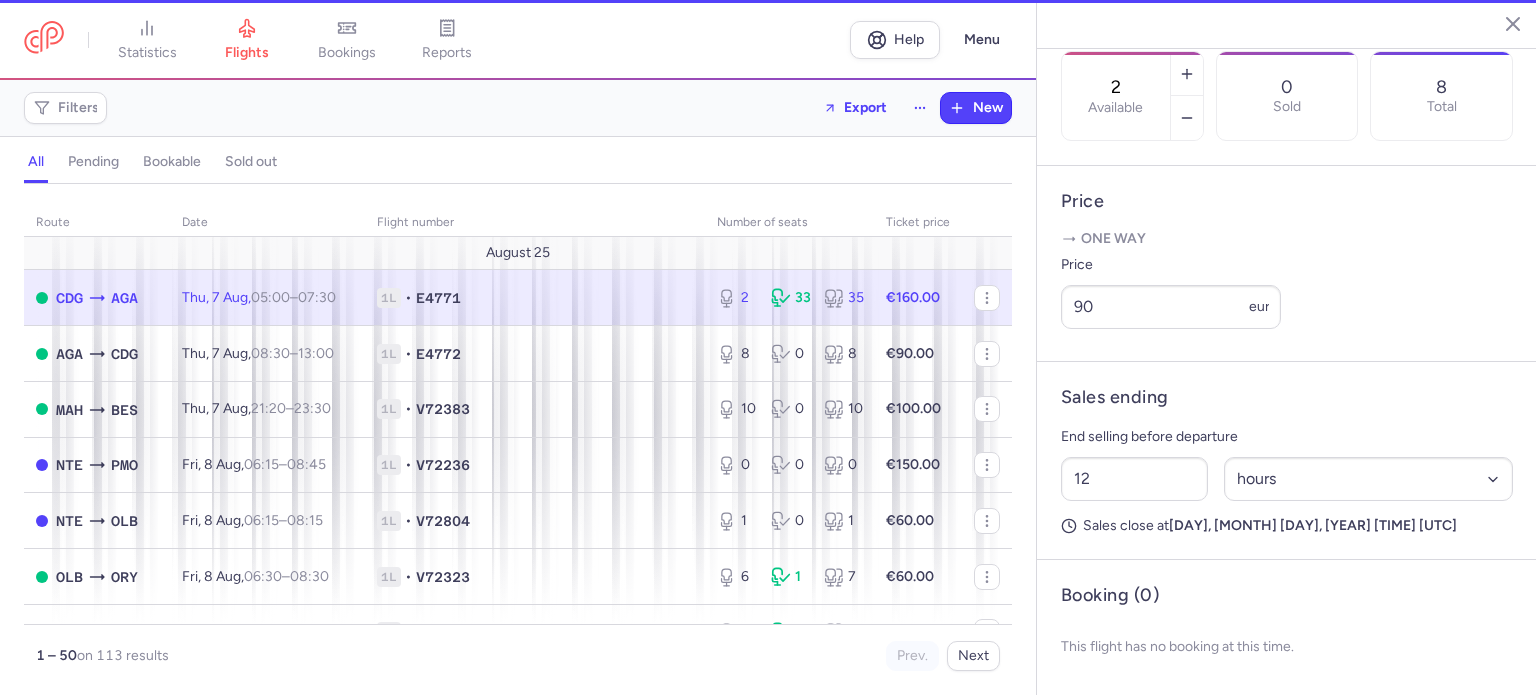 scroll, scrollTop: 2529, scrollLeft: 0, axis: vertical 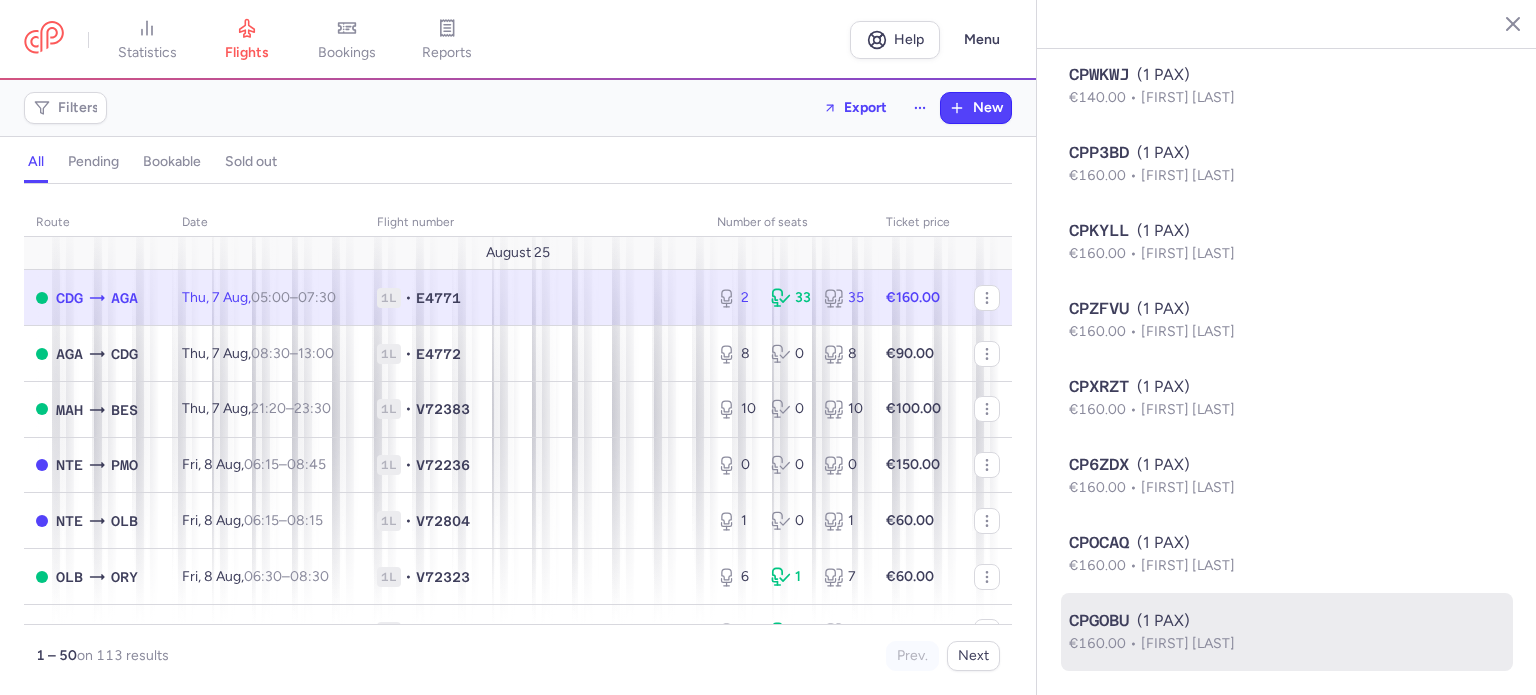 click on "€160.00  [FIRST] [LAST]" at bounding box center [1287, 644] 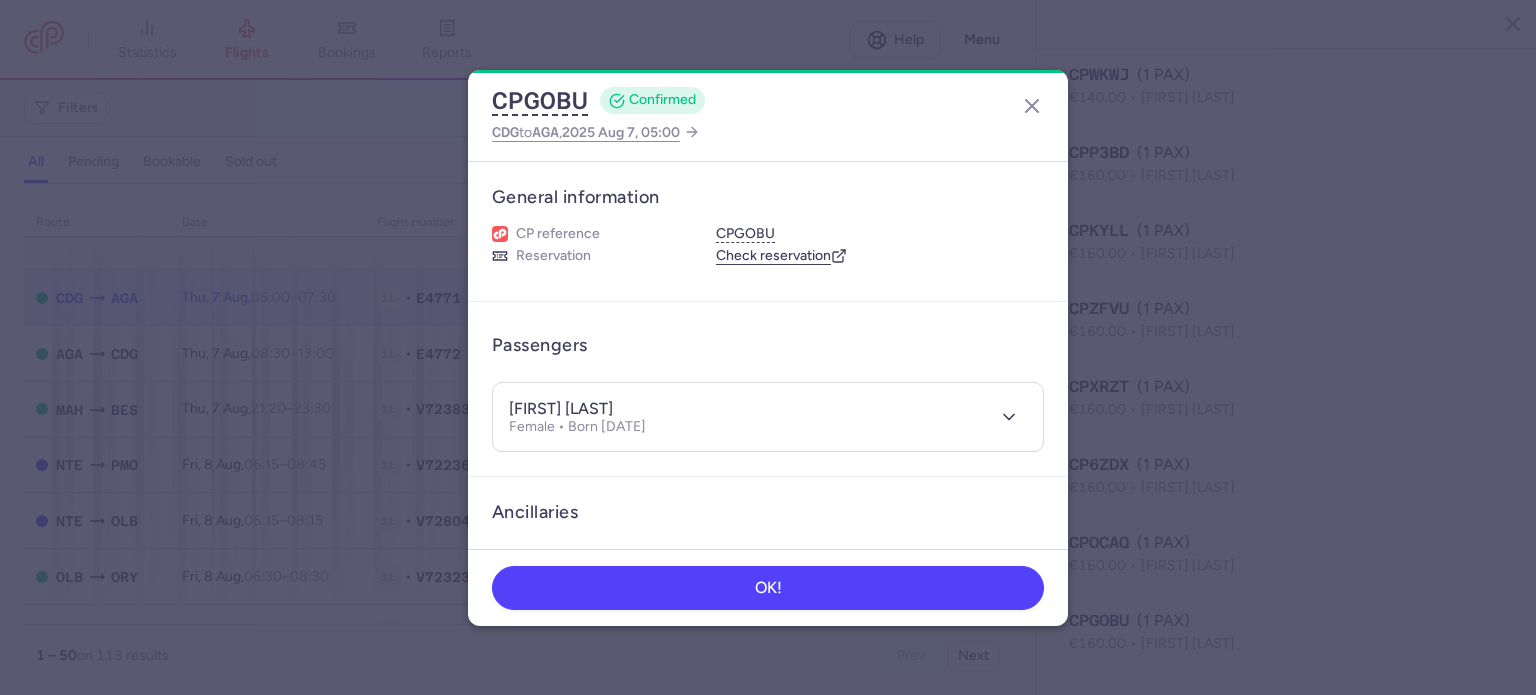 scroll, scrollTop: 0, scrollLeft: 0, axis: both 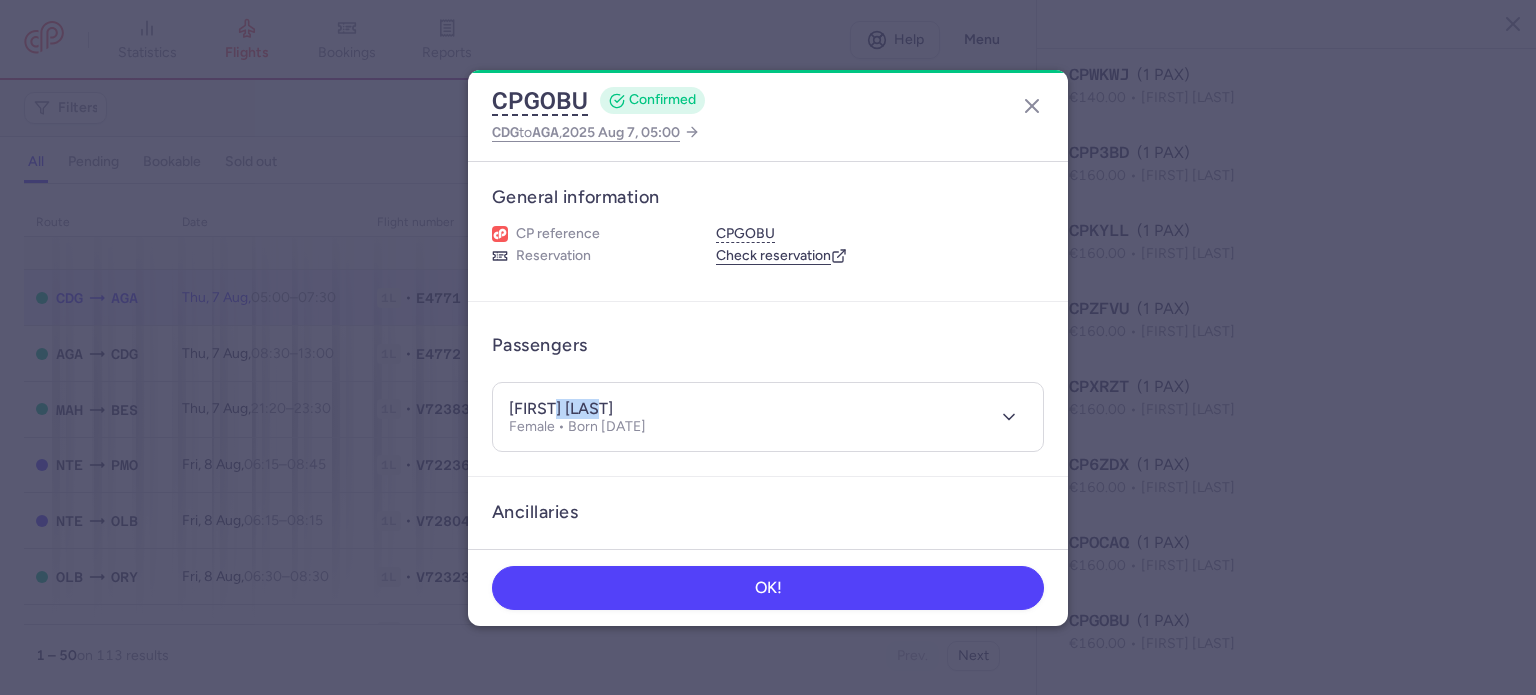 drag, startPoint x: 562, startPoint y: 405, endPoint x: 628, endPoint y: 405, distance: 66 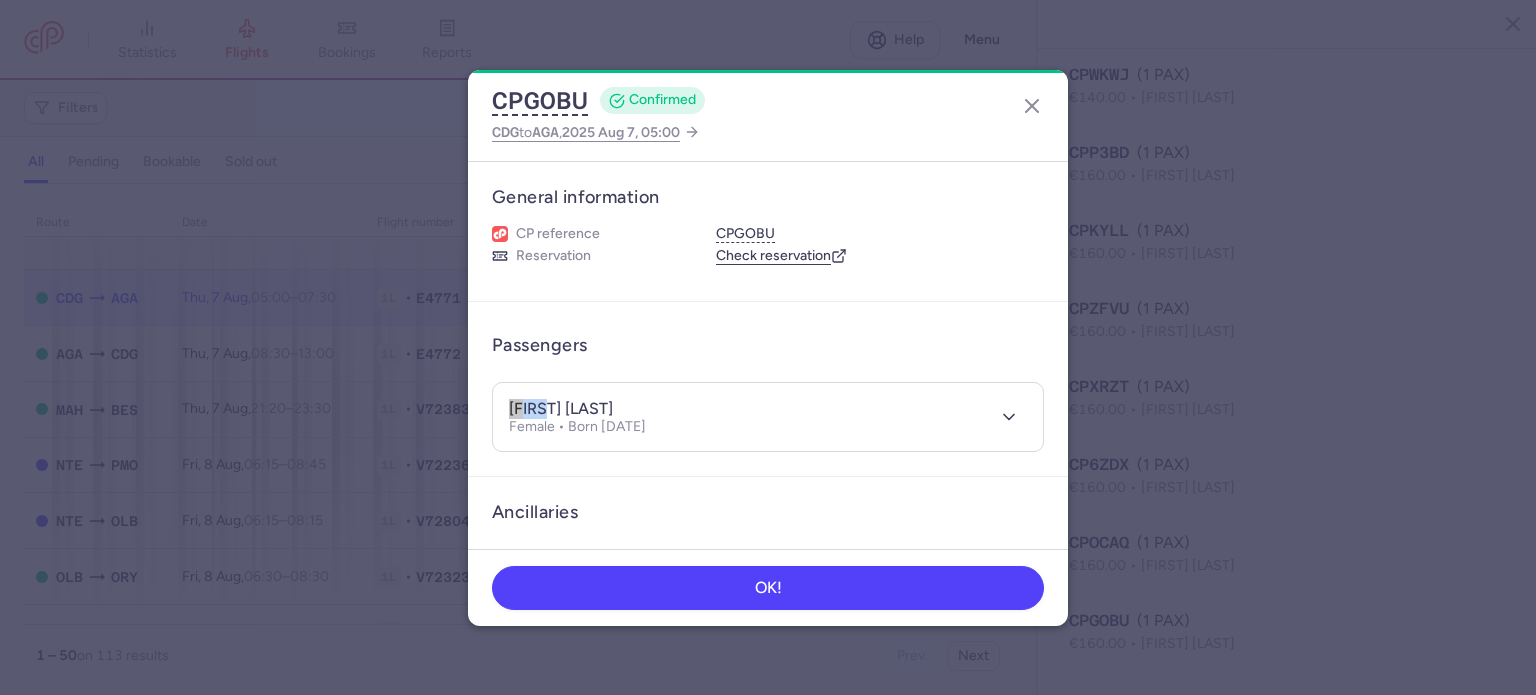drag, startPoint x: 553, startPoint y: 412, endPoint x: 464, endPoint y: 398, distance: 90.0944 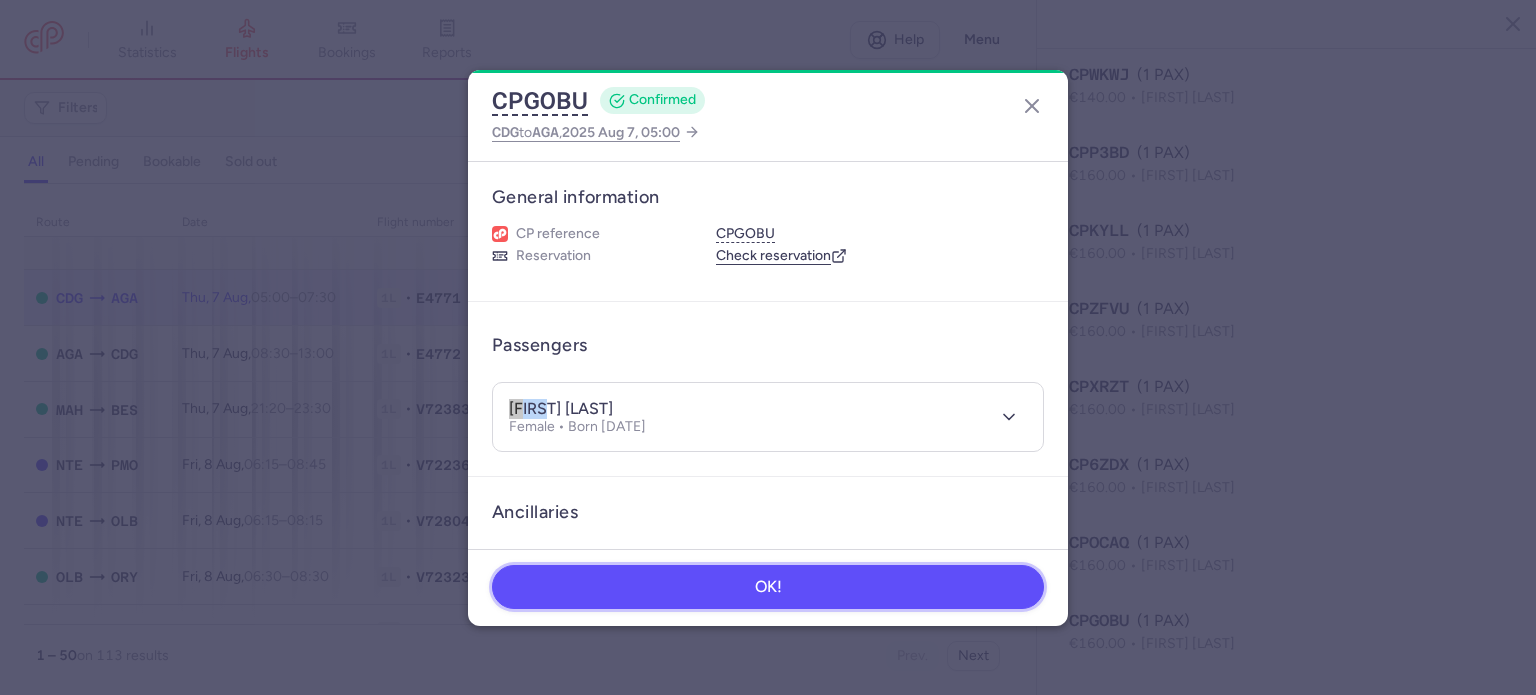 click on "OK!" at bounding box center (768, 587) 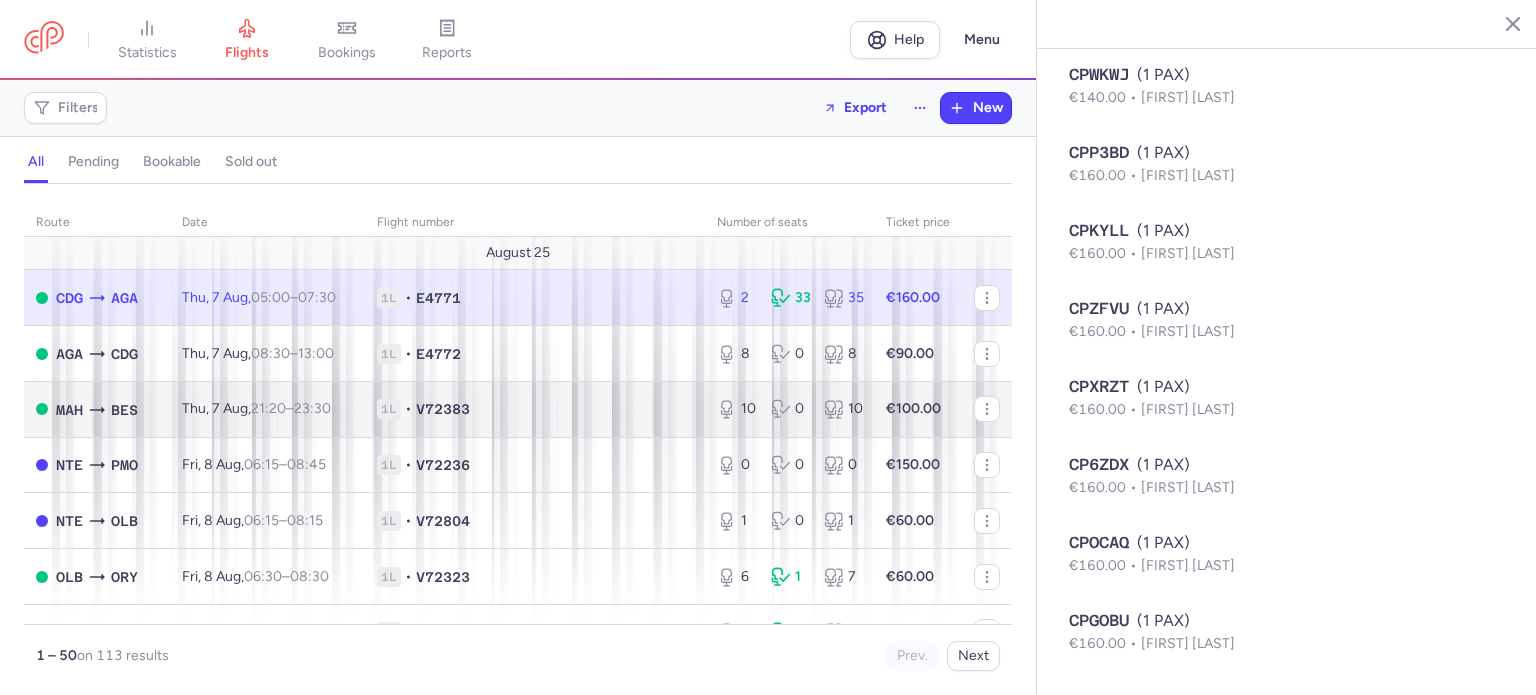 type 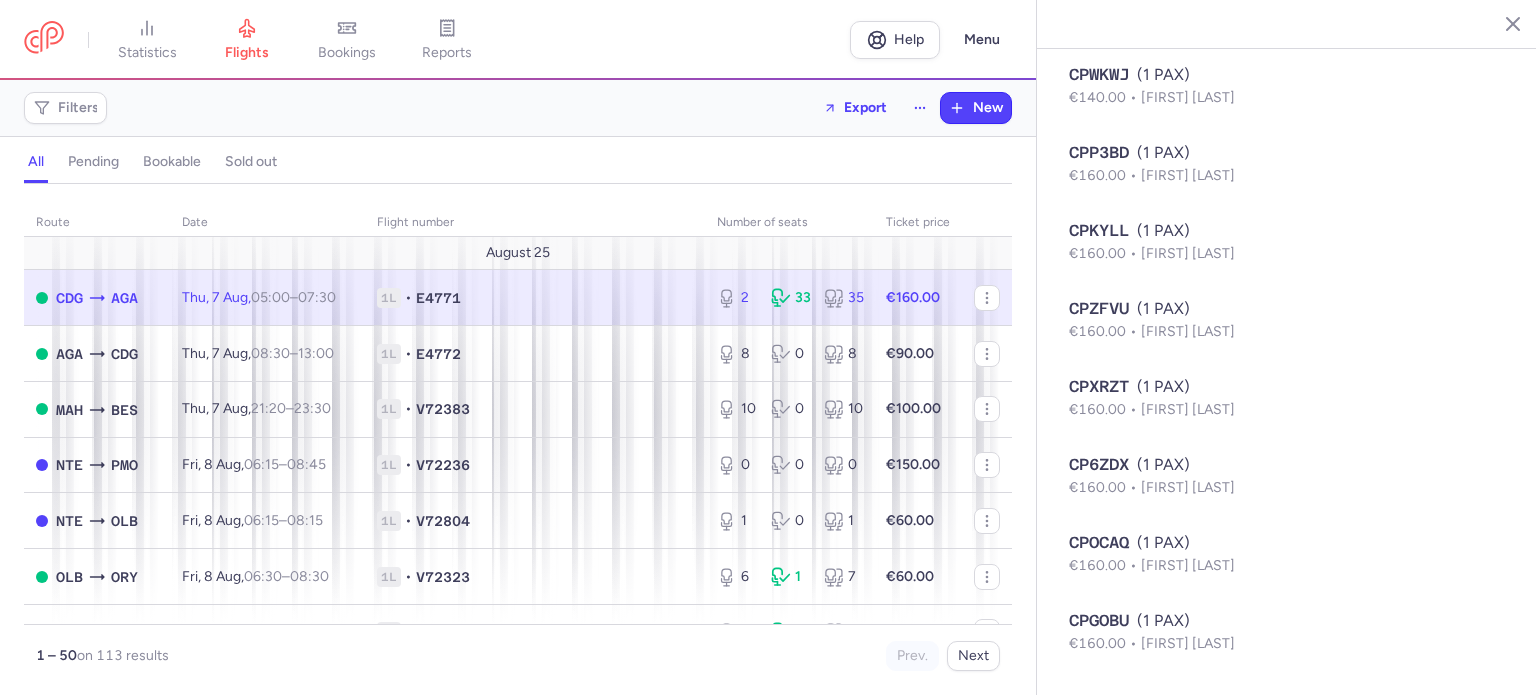 click on "€160.00" 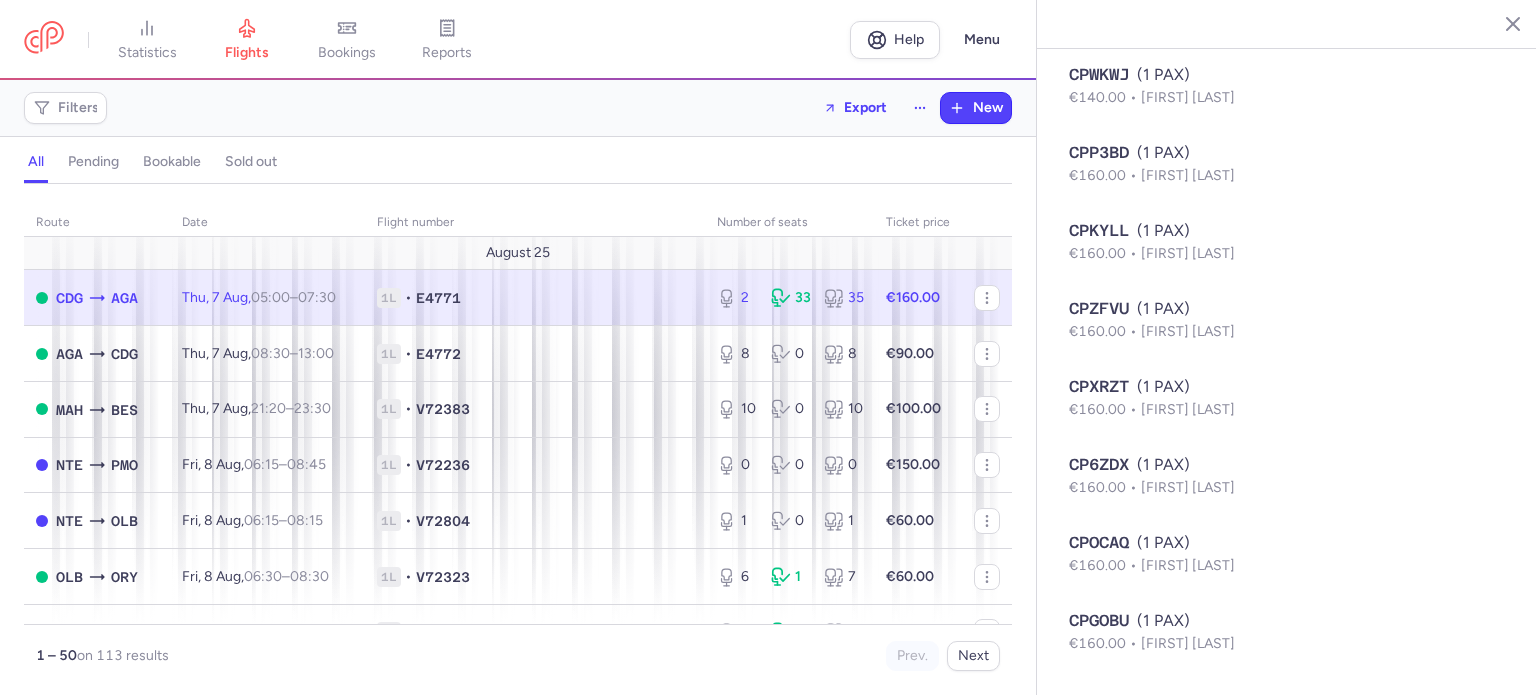 click on "2 [NUMBER] [NUMBER]" 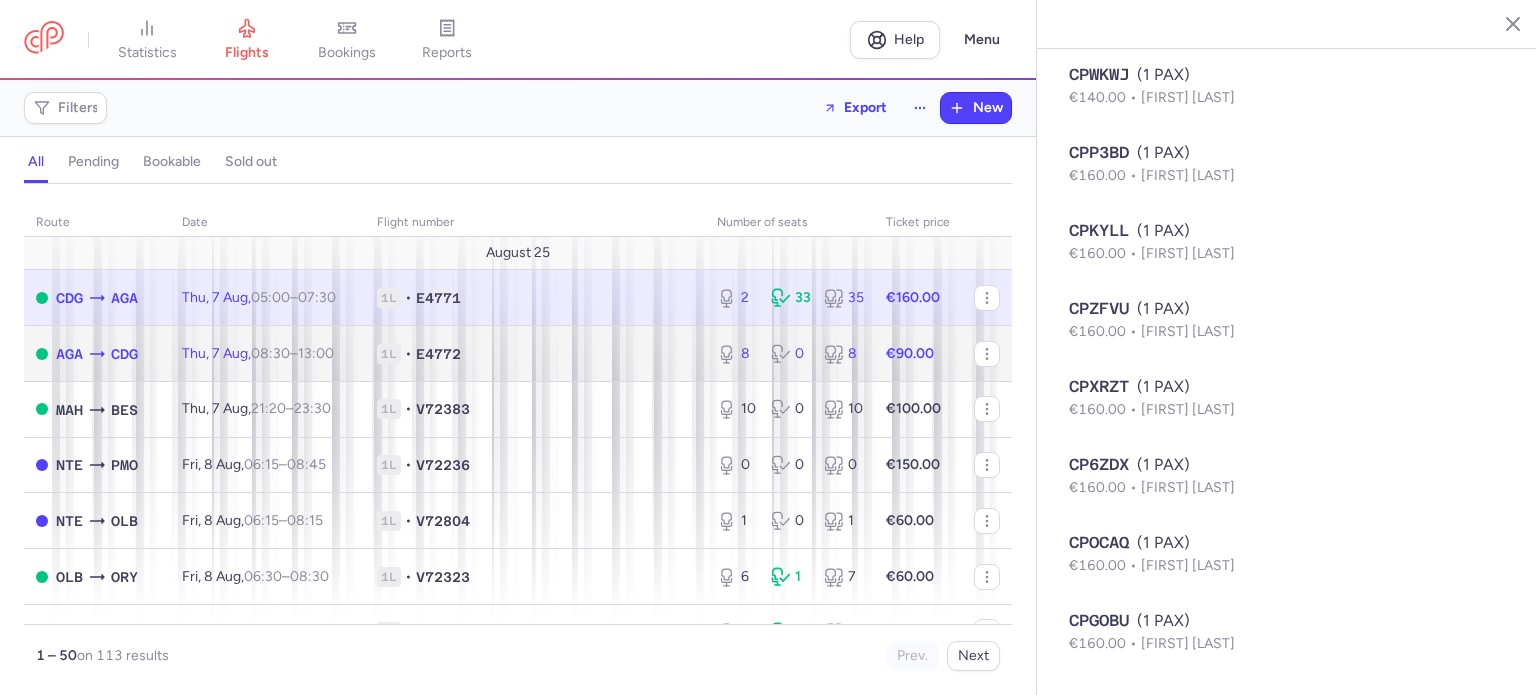 click 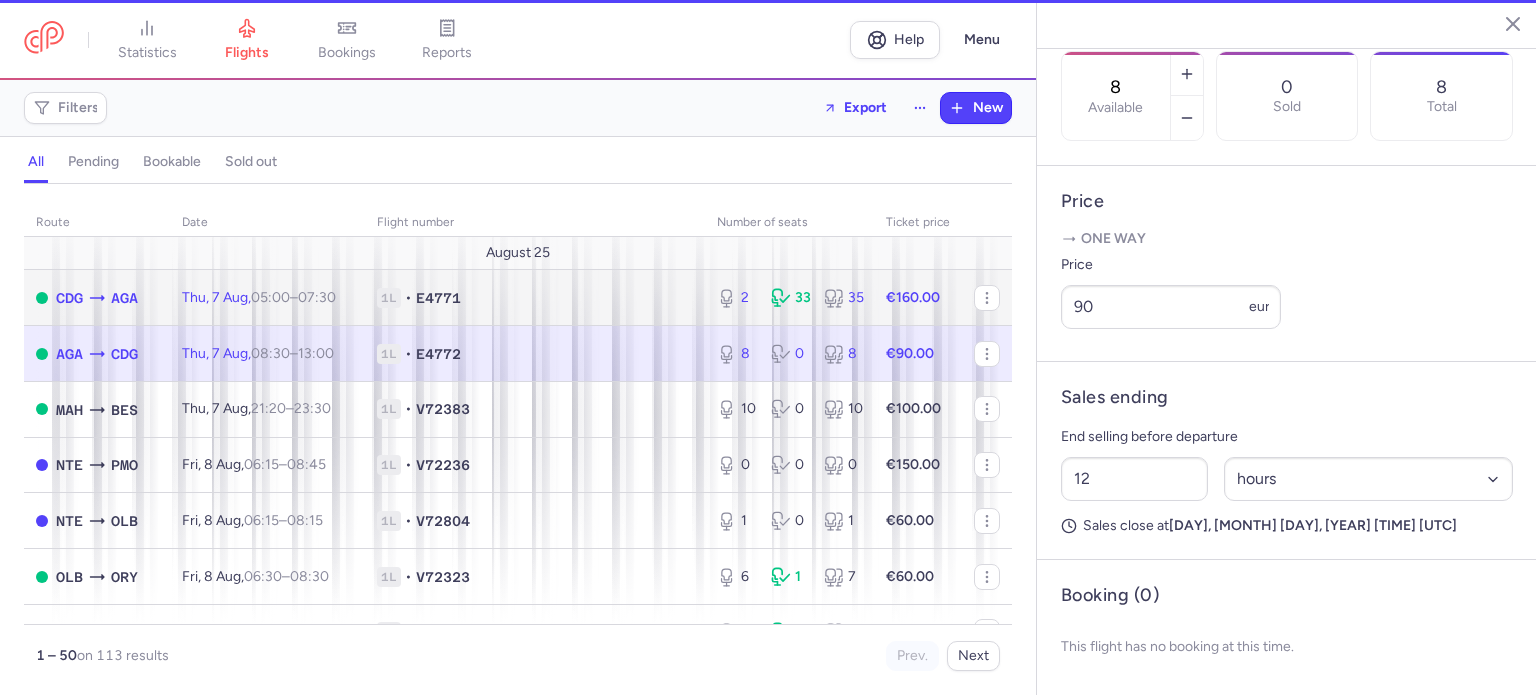 click on "2 [NUMBER] [NUMBER]" 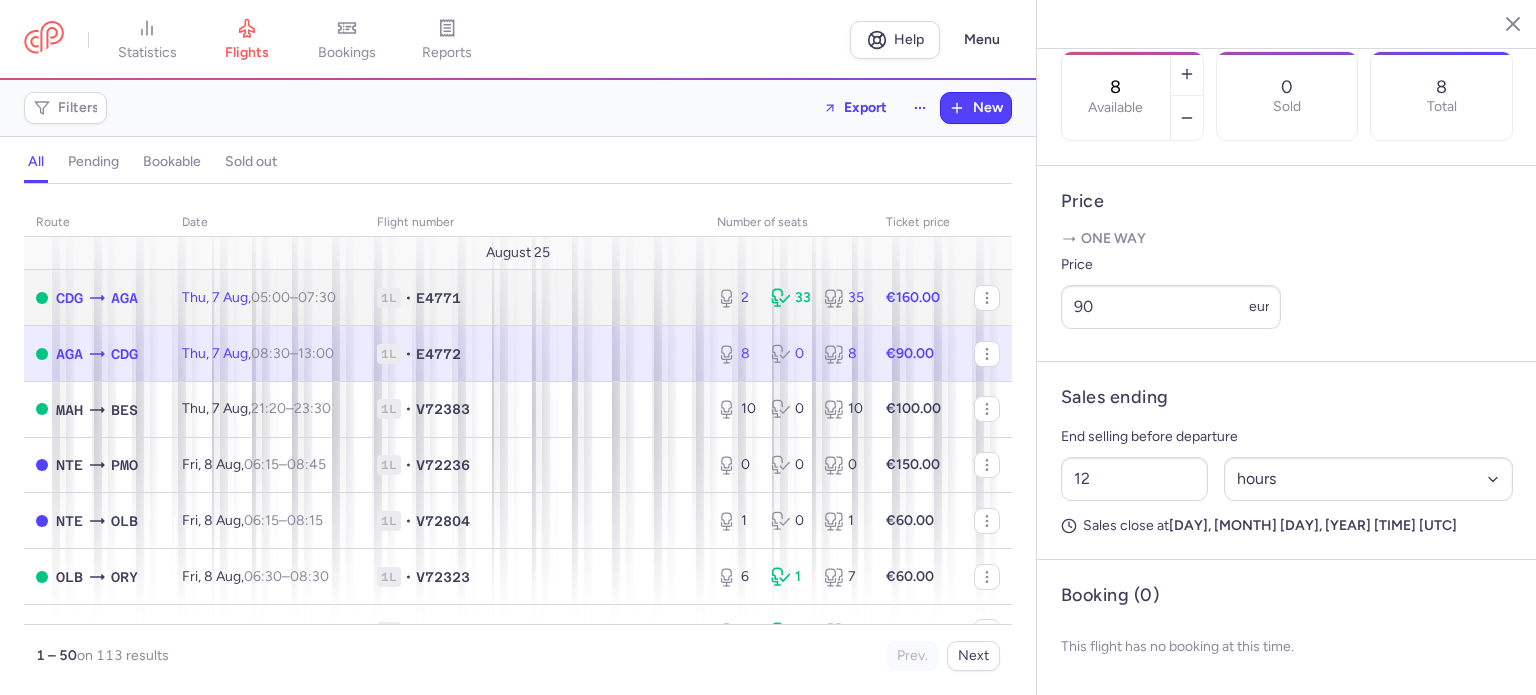 type on "1" 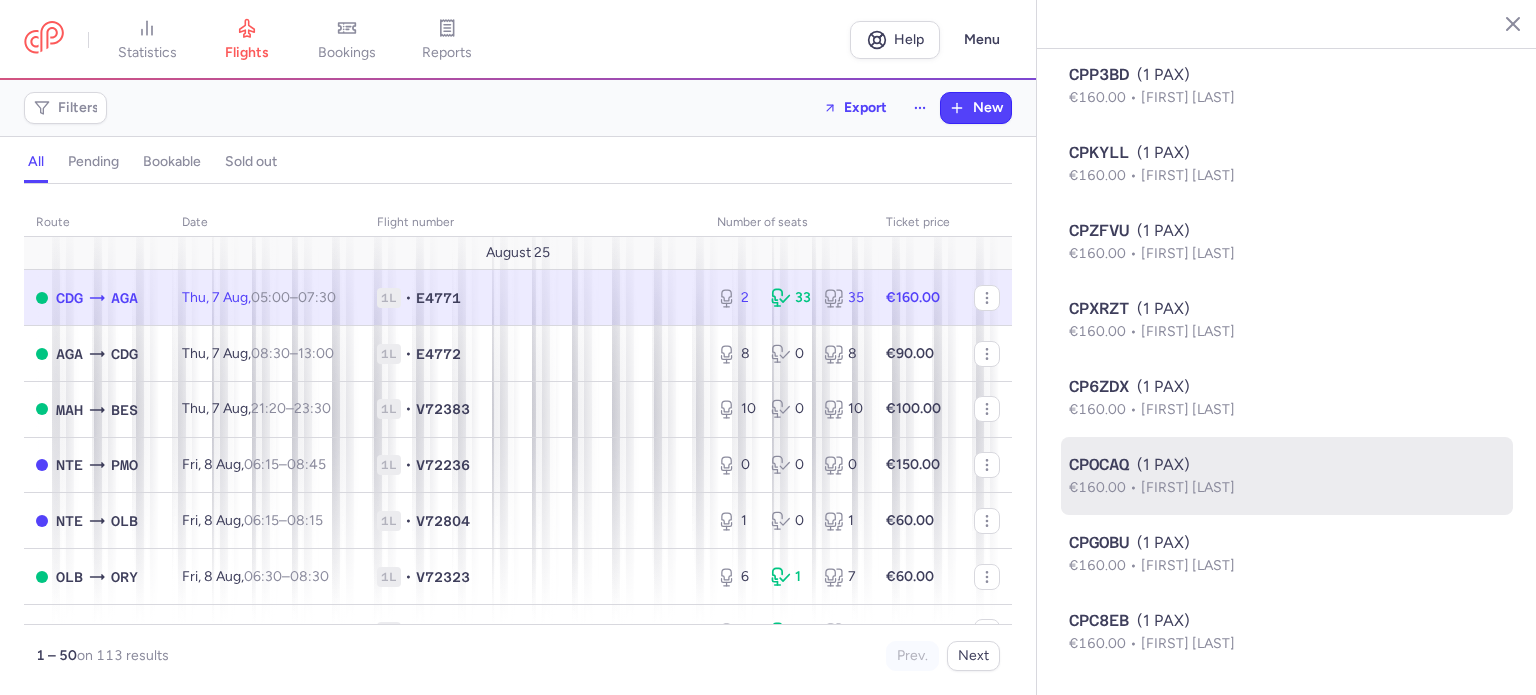 scroll, scrollTop: 2607, scrollLeft: 0, axis: vertical 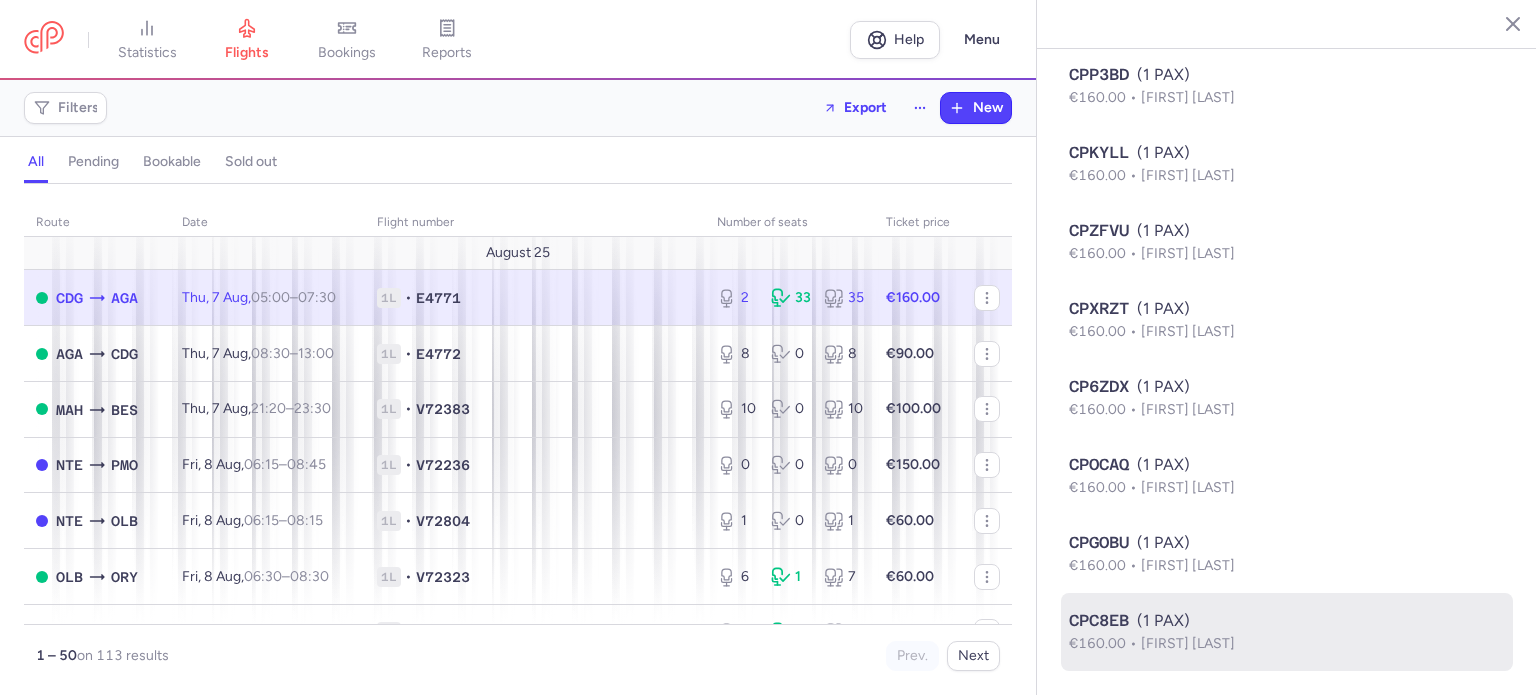 click on "CPC8EB  (1 PAX)" at bounding box center [1287, 621] 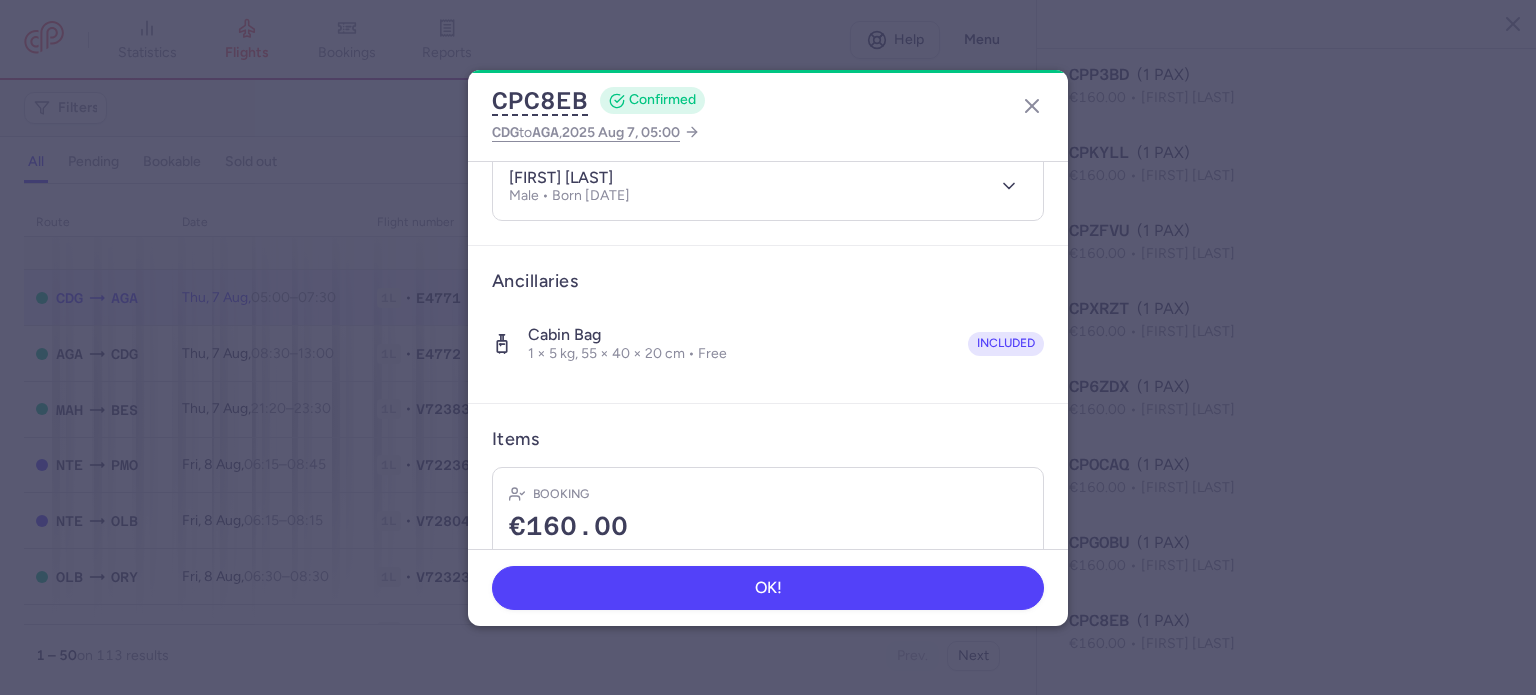 scroll, scrollTop: 200, scrollLeft: 0, axis: vertical 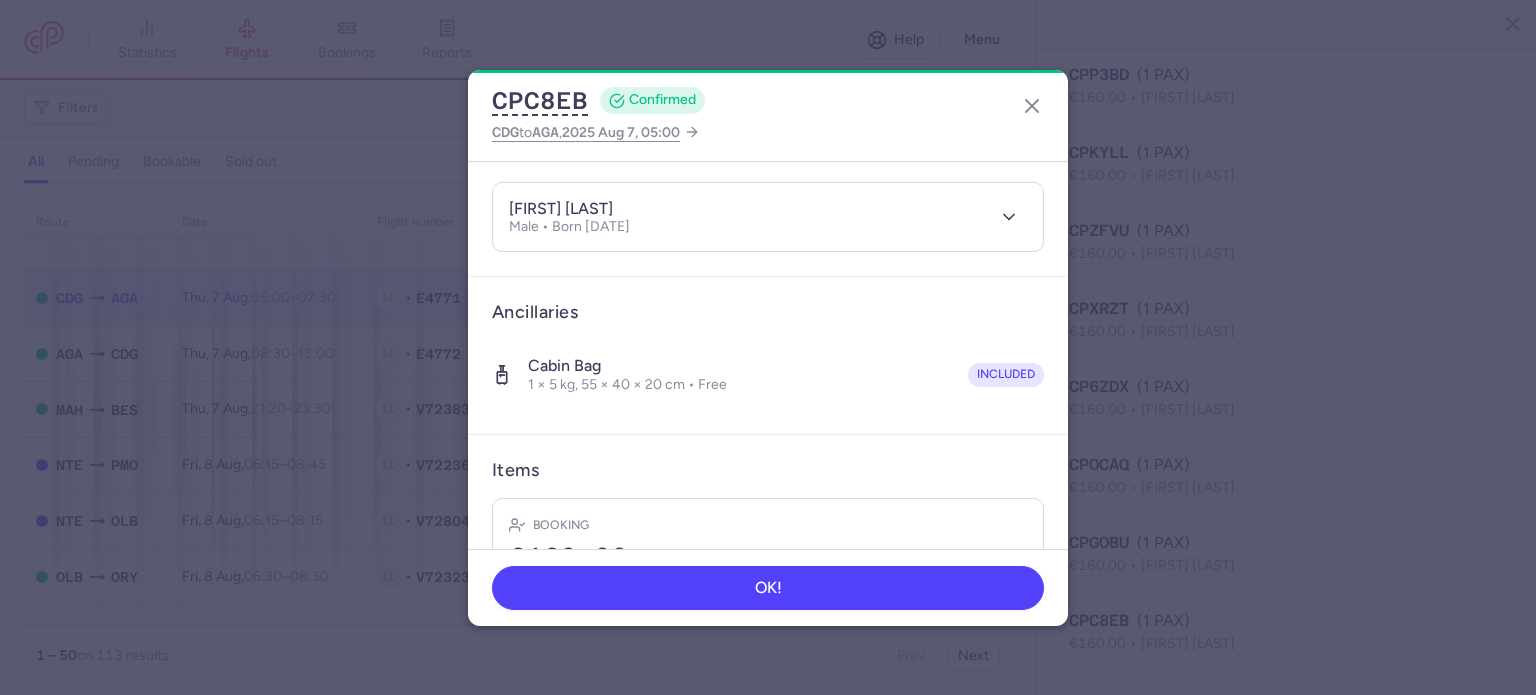 drag, startPoint x: 548, startPoint y: 203, endPoint x: 672, endPoint y: 201, distance: 124.01613 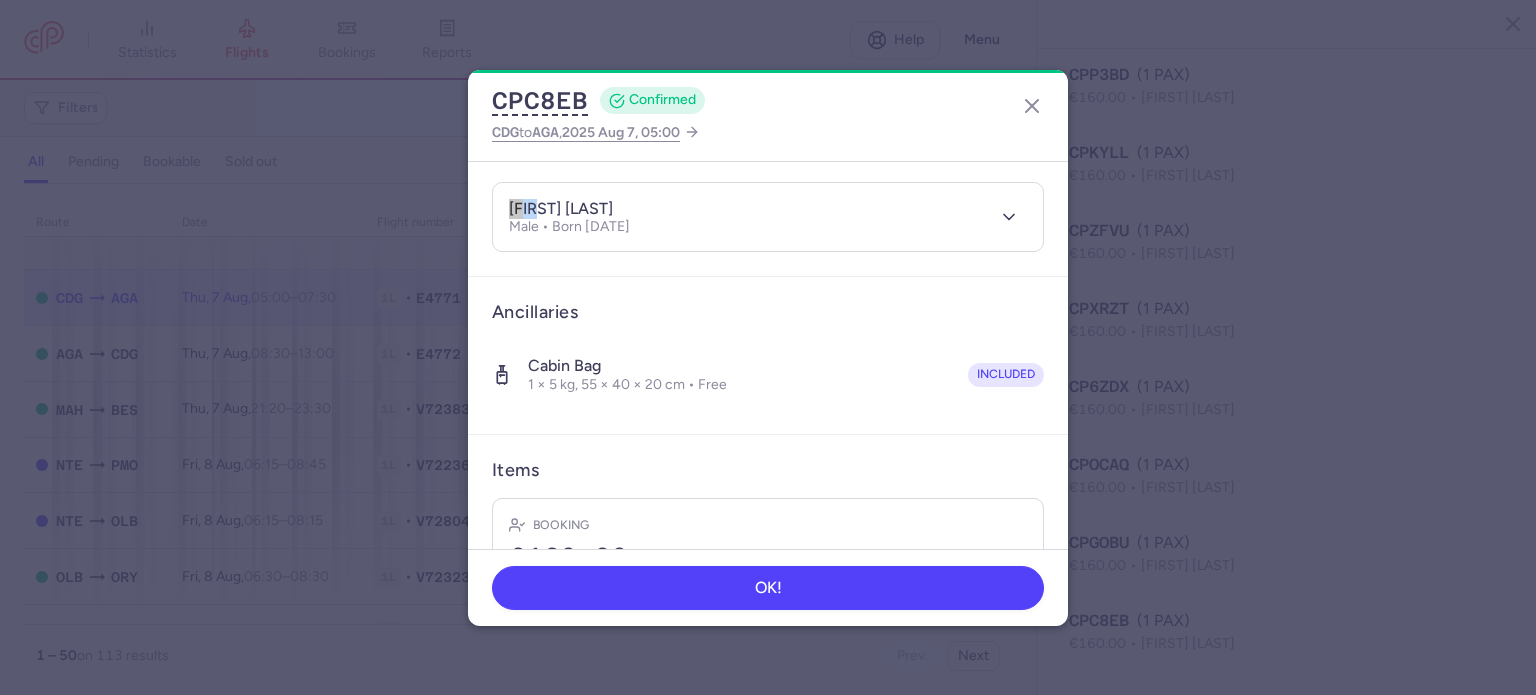 drag, startPoint x: 544, startPoint y: 201, endPoint x: 487, endPoint y: 204, distance: 57.07889 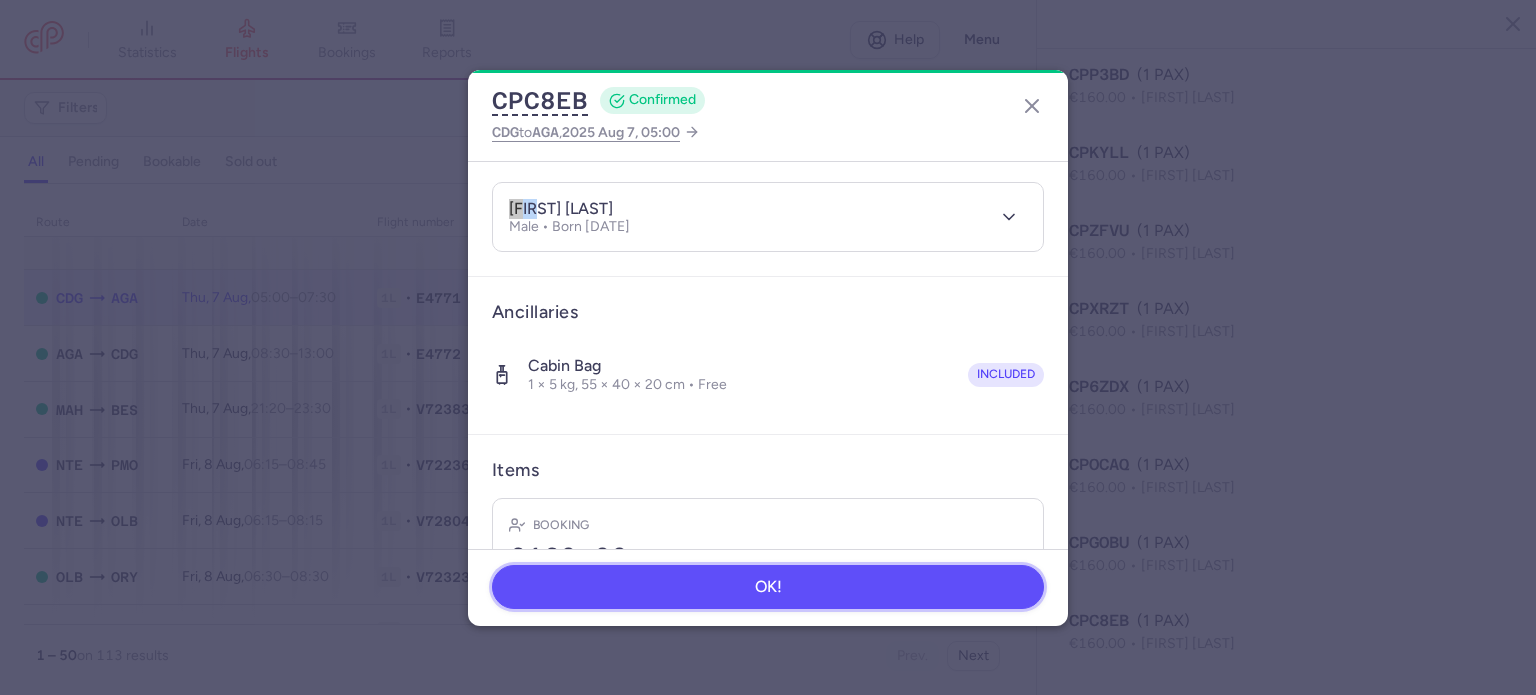 click on "OK!" at bounding box center (768, 587) 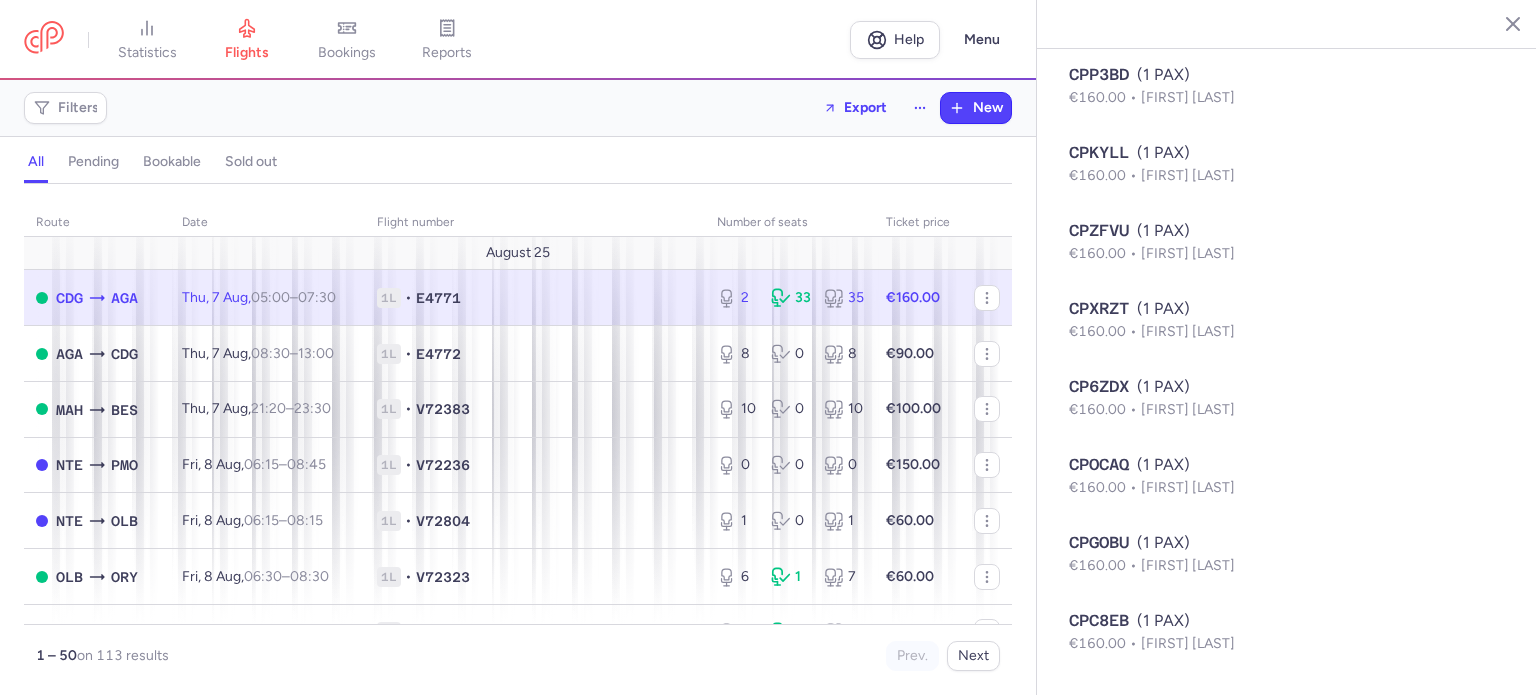 click on "1L • E4771" 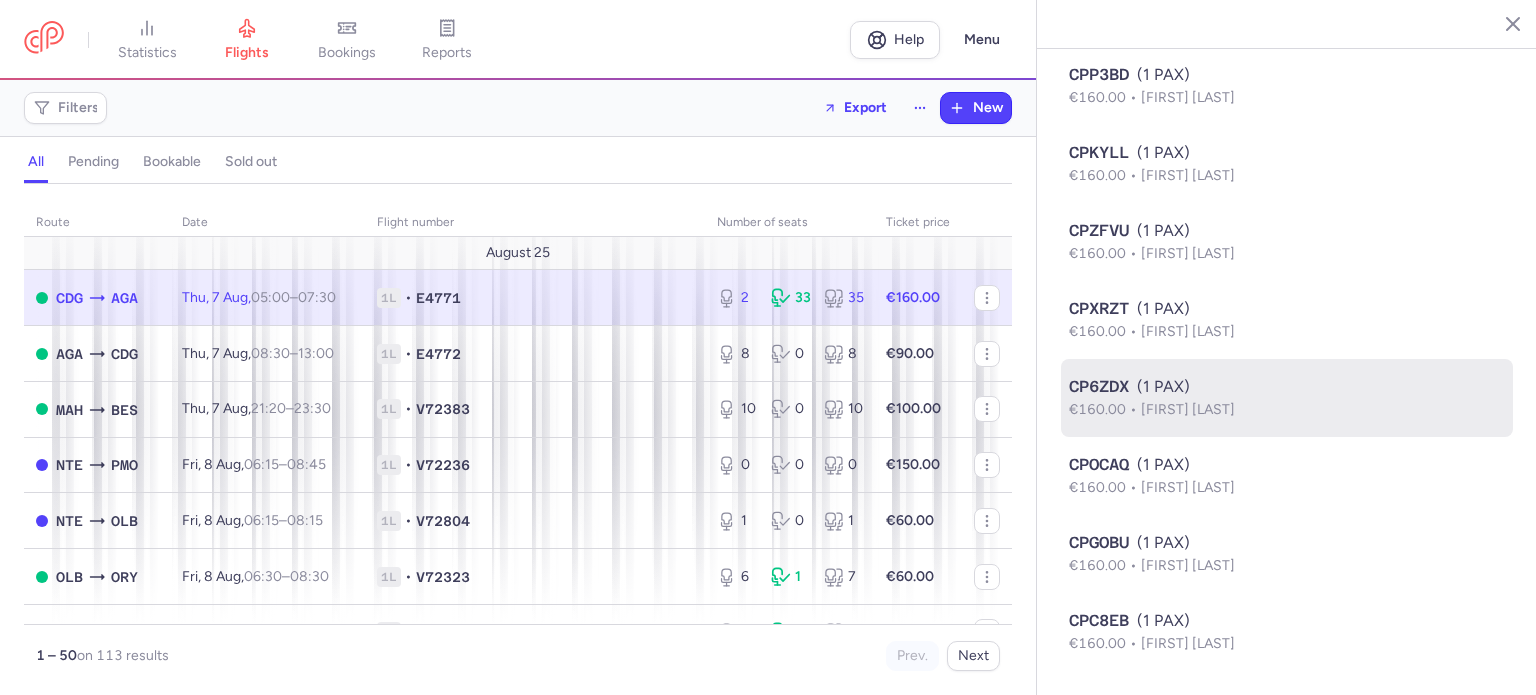 drag, startPoint x: 555, startPoint y: 306, endPoint x: 1201, endPoint y: 379, distance: 650.1115 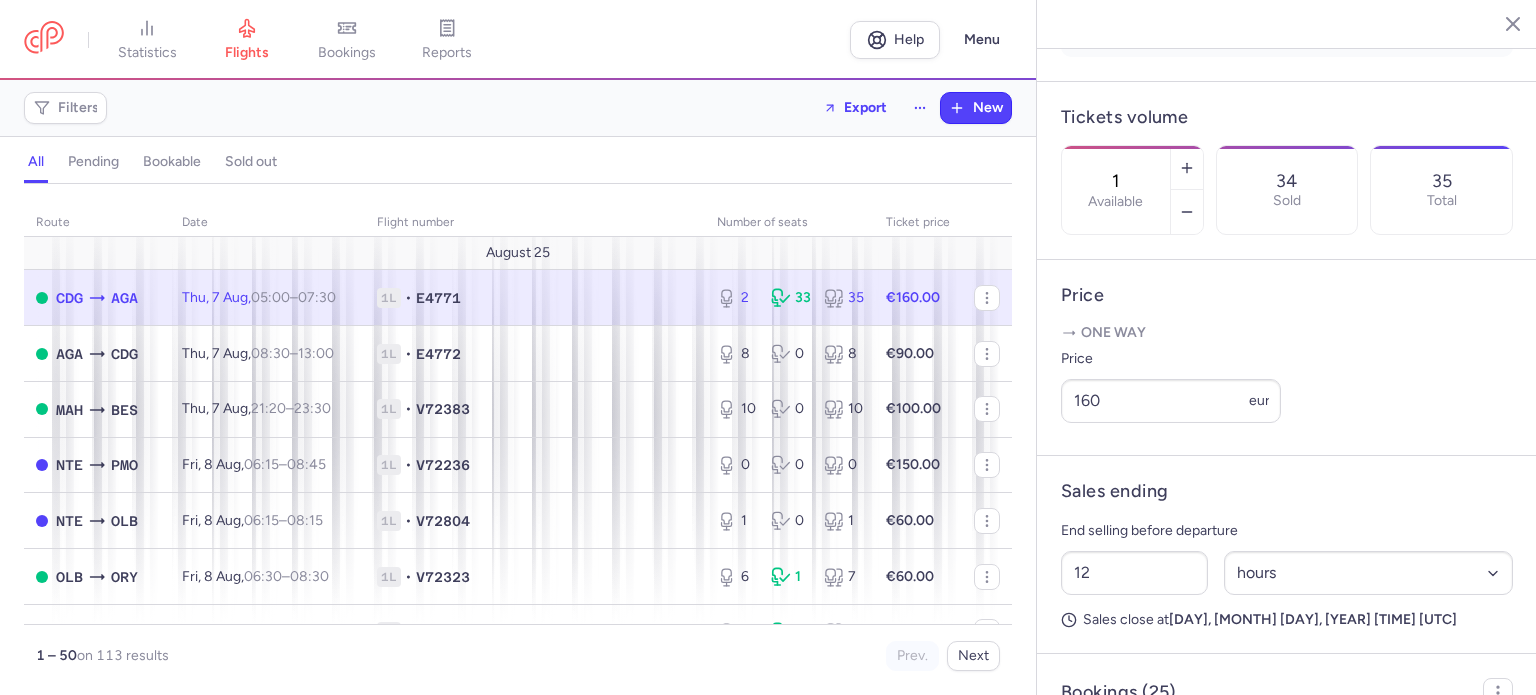 scroll, scrollTop: 707, scrollLeft: 0, axis: vertical 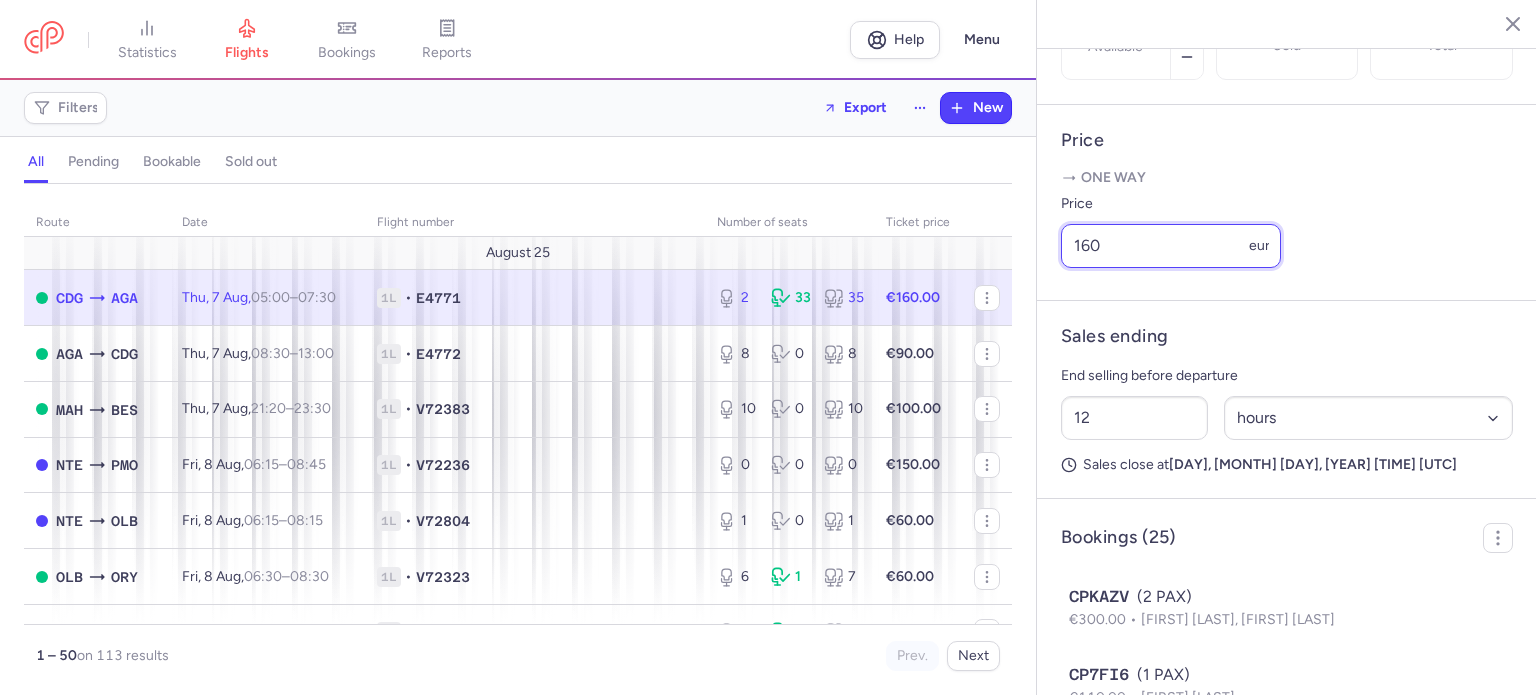 drag, startPoint x: 1122, startPoint y: 301, endPoint x: 951, endPoint y: 299, distance: 171.01169 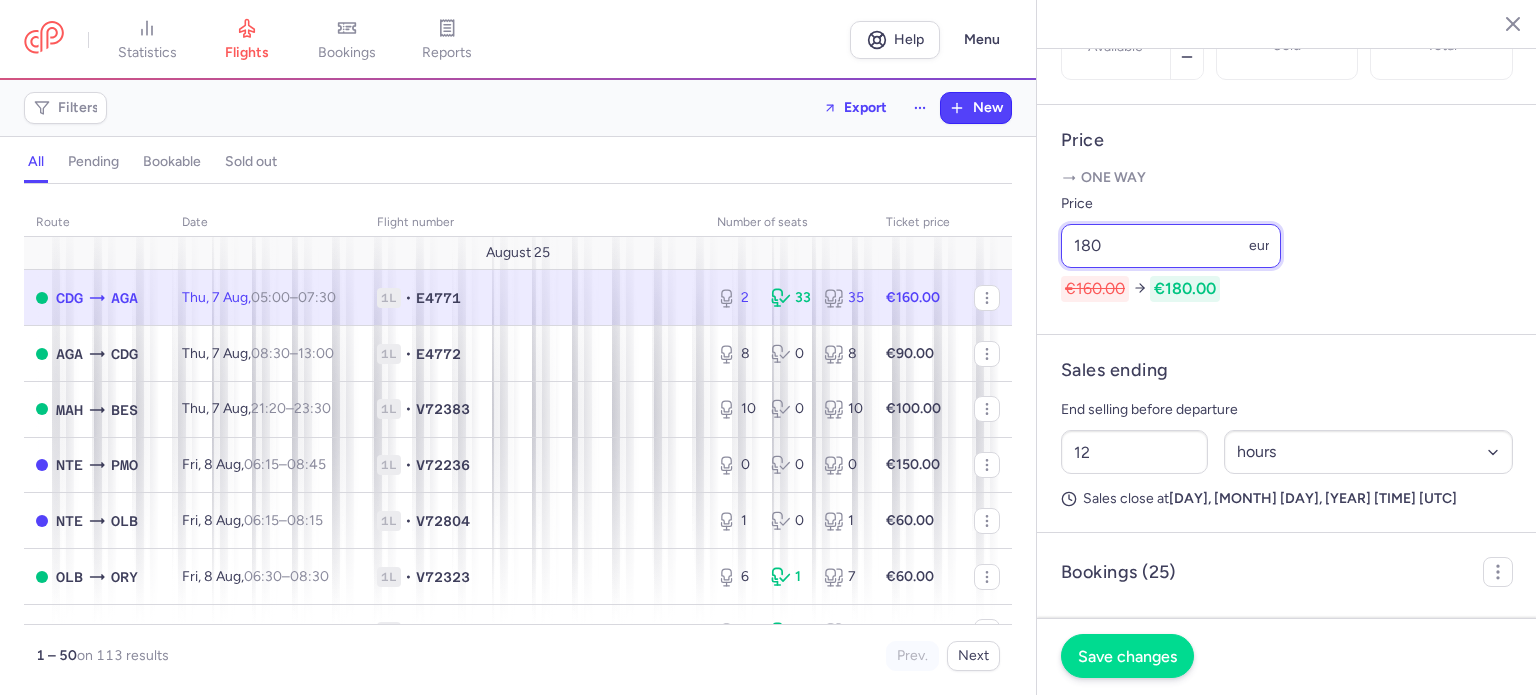 type on "180" 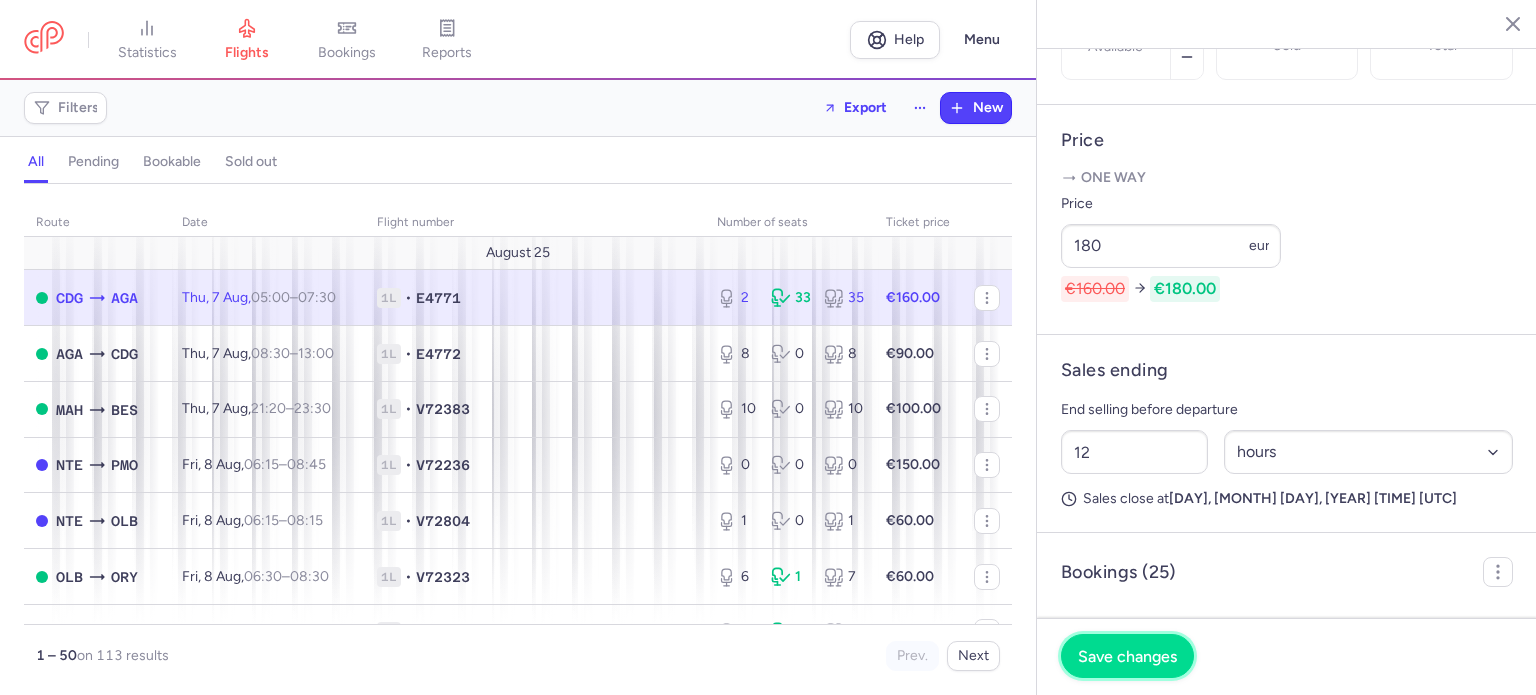 click on "Save changes" at bounding box center [1127, 656] 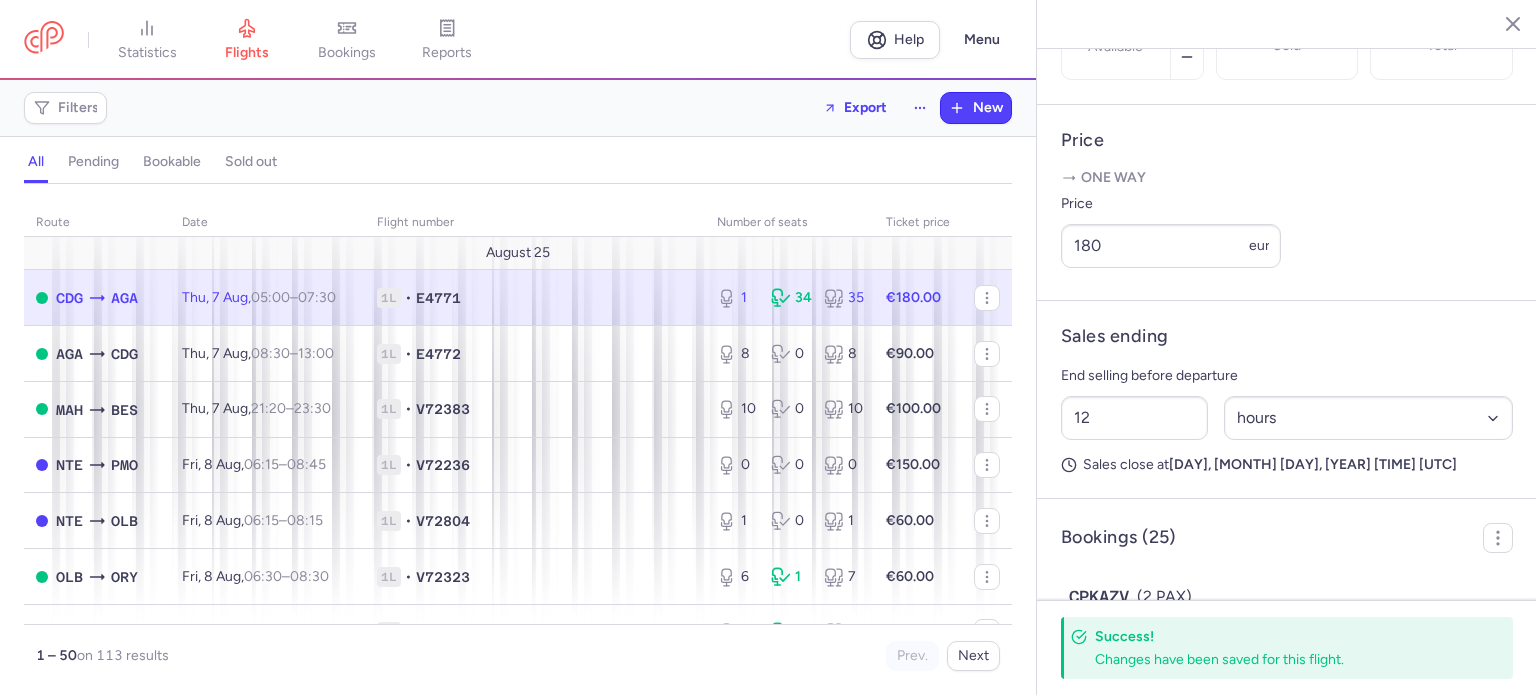 click on "1 – 50  on 113 results" at bounding box center [277, 656] 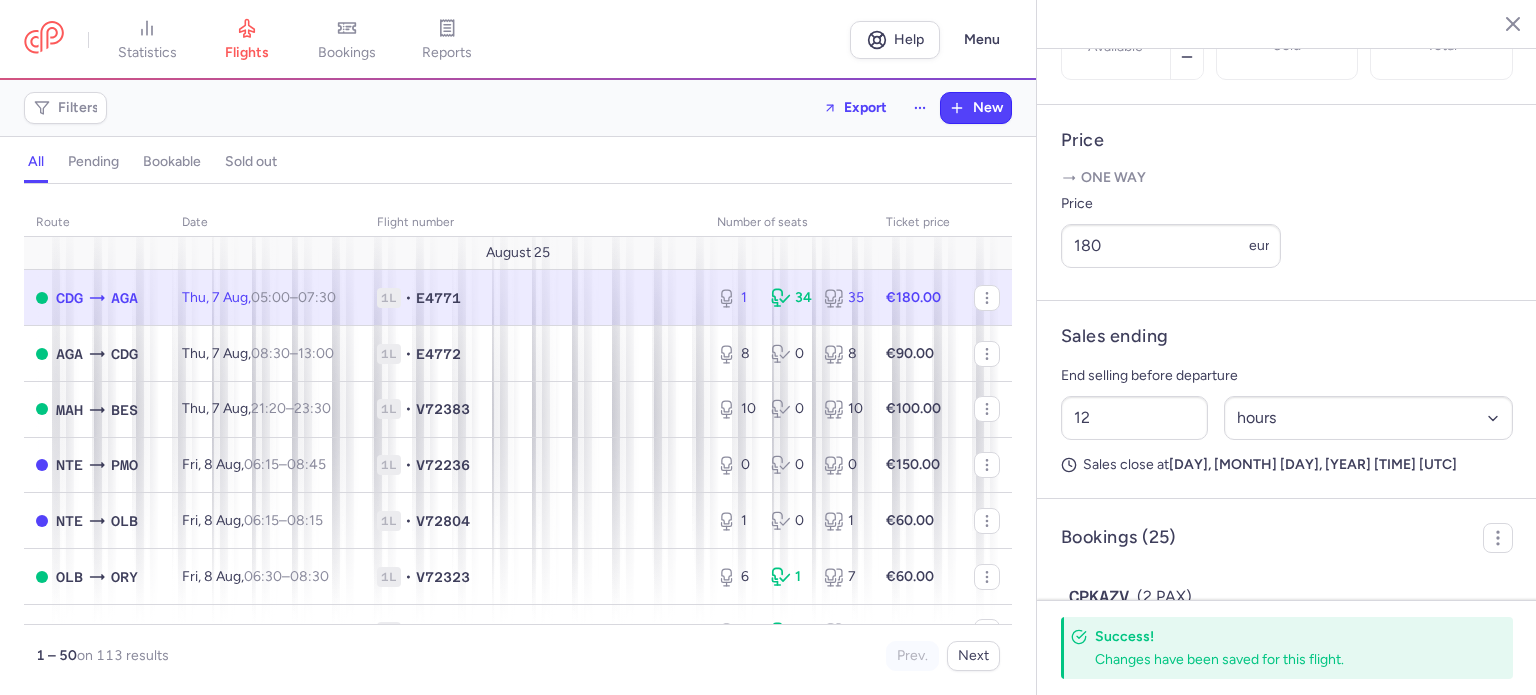 click on "1 [NUMBER] [NUMBER]" 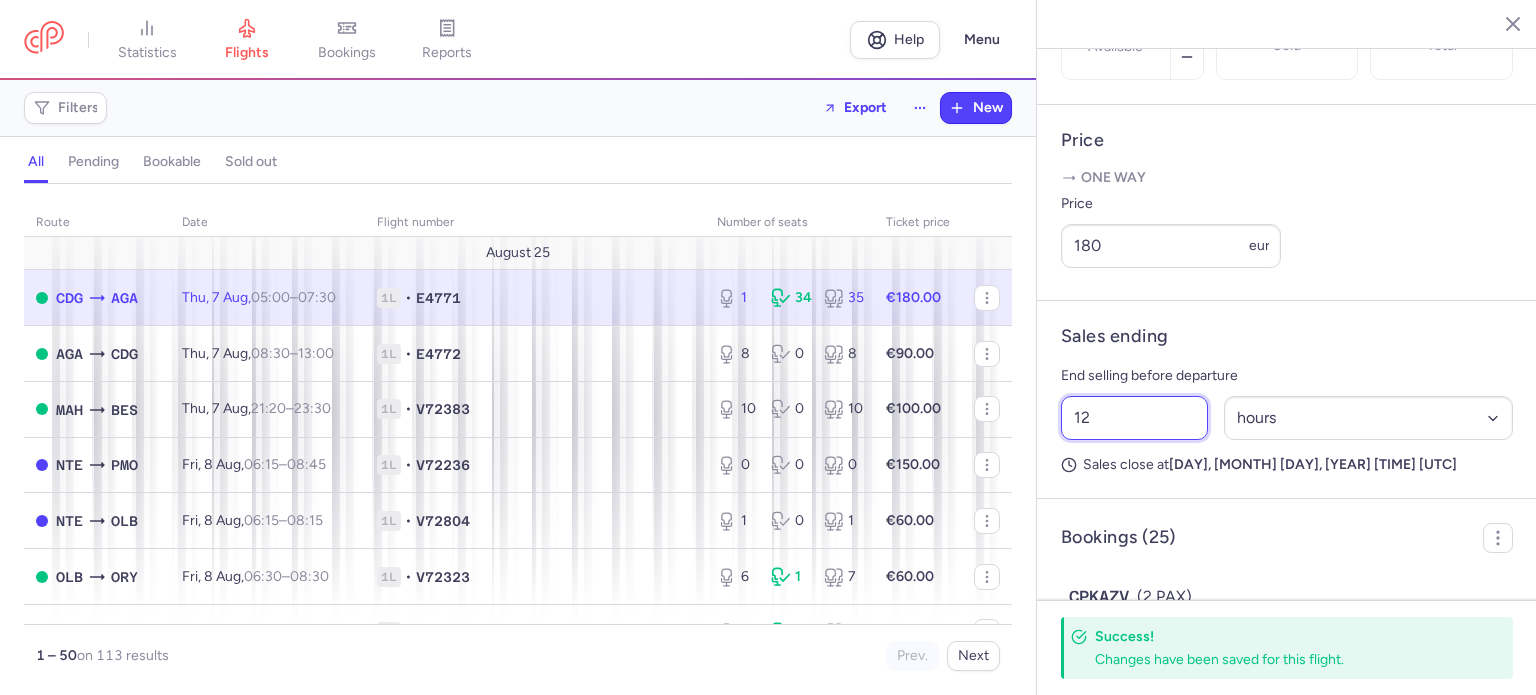 drag, startPoint x: 1112, startPoint y: 467, endPoint x: 1040, endPoint y: 469, distance: 72.02777 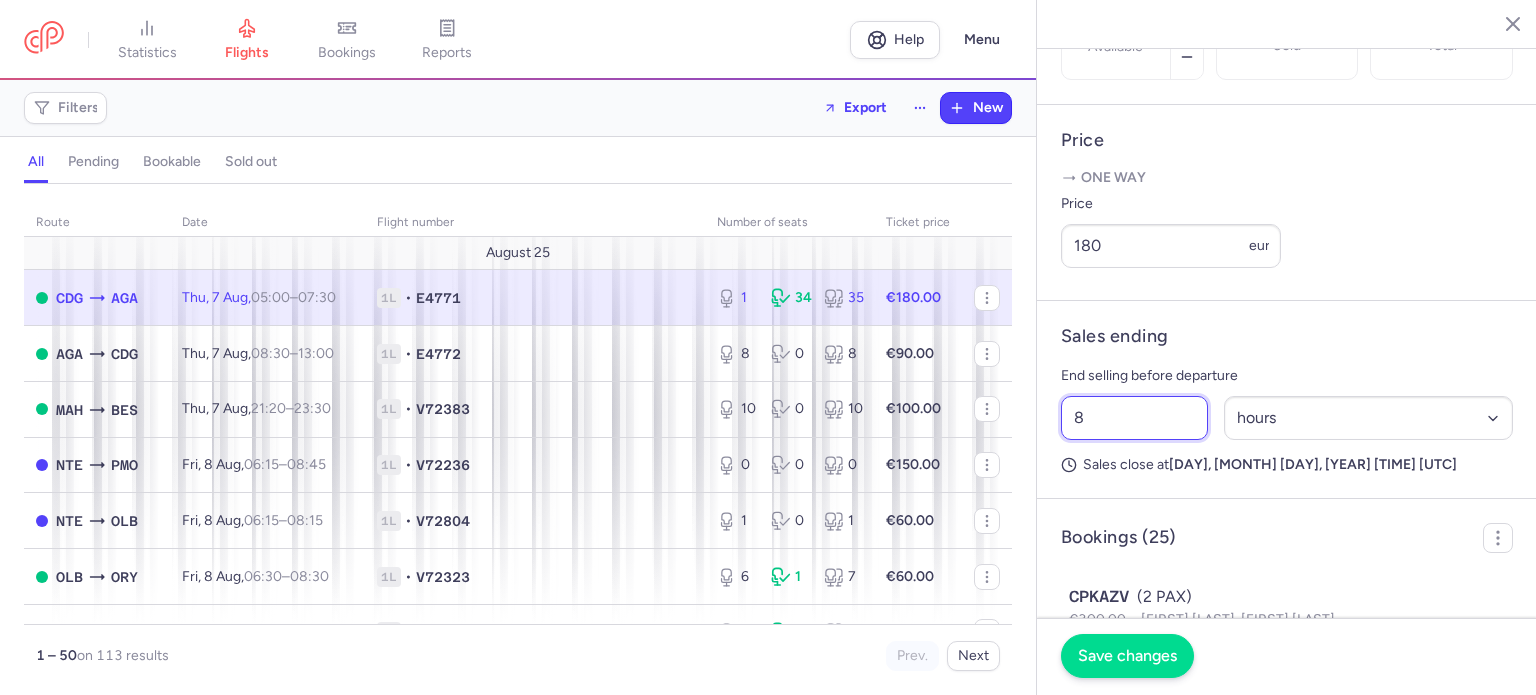 type on "8" 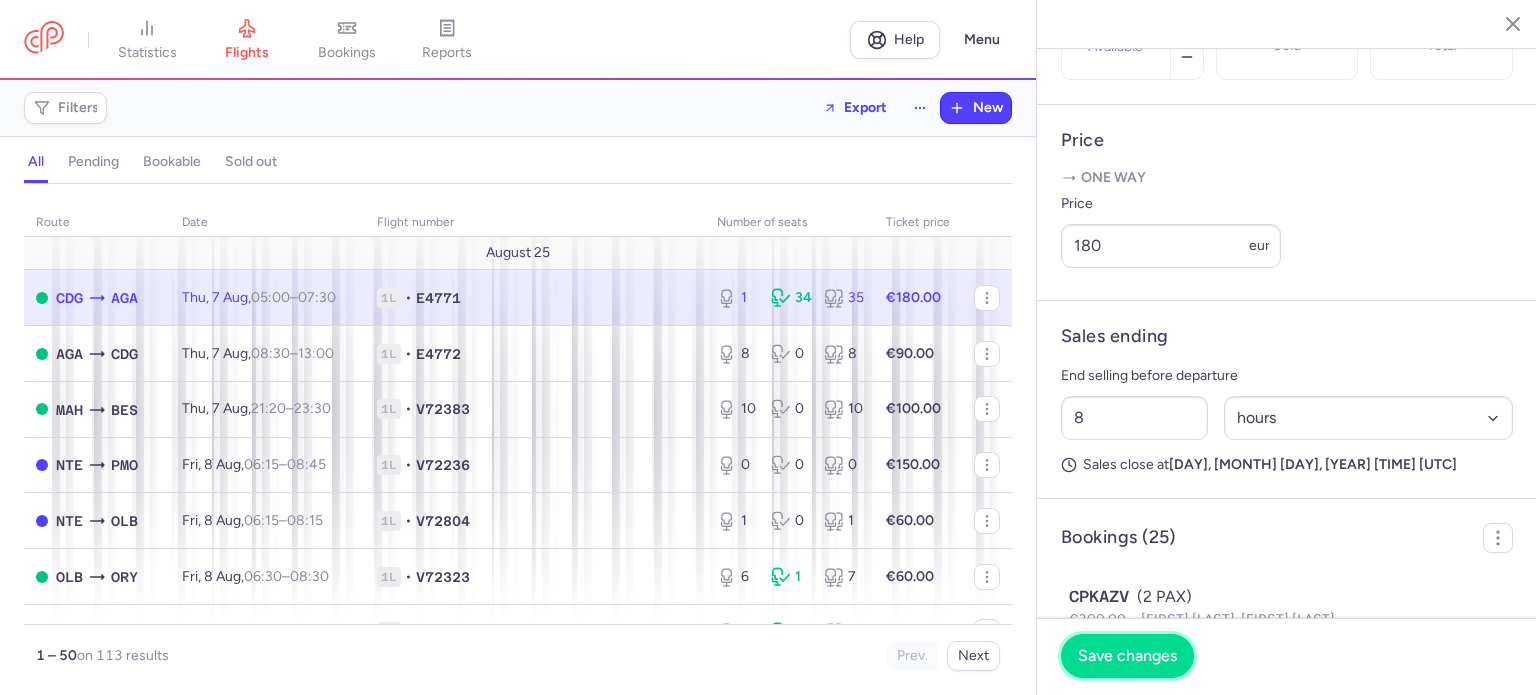 click on "Save changes" at bounding box center (1127, 656) 